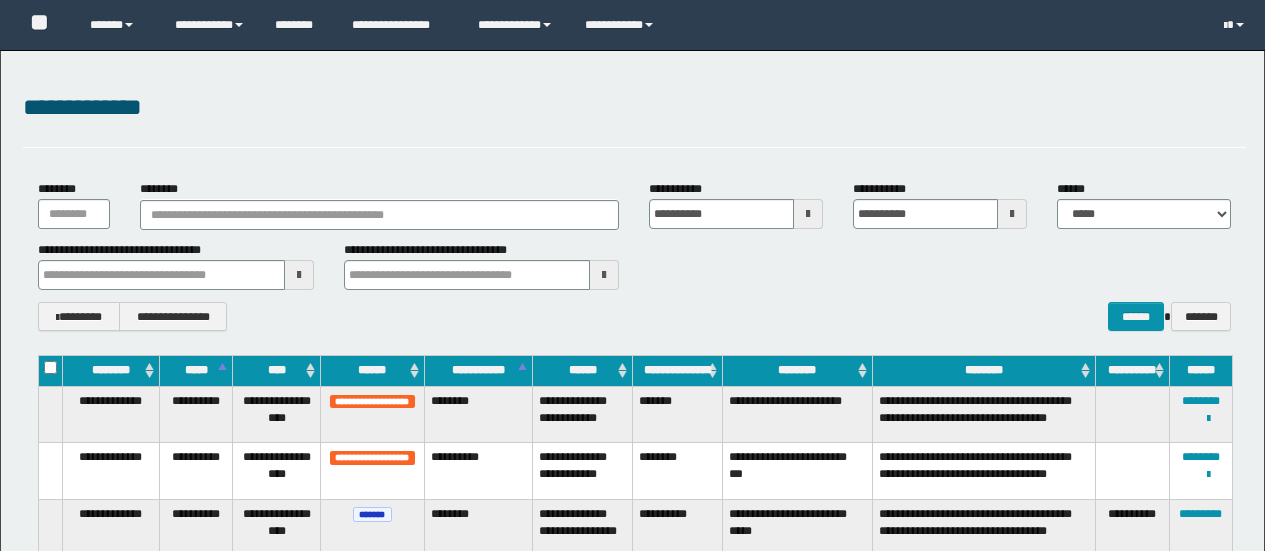 scroll, scrollTop: 0, scrollLeft: 0, axis: both 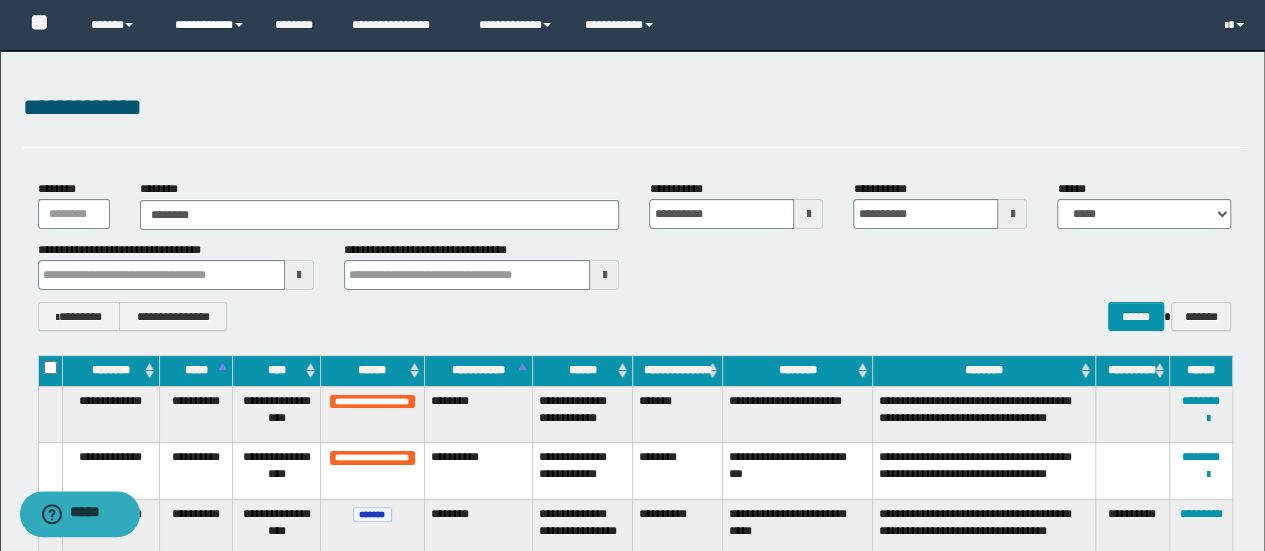 type on "********" 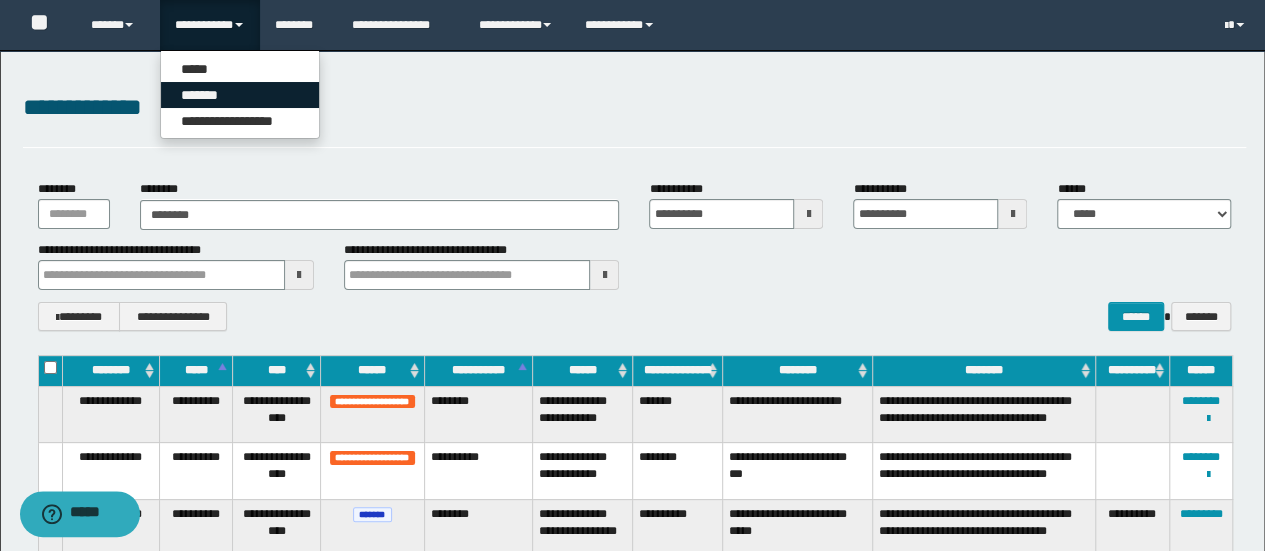 click on "*******" at bounding box center [240, 95] 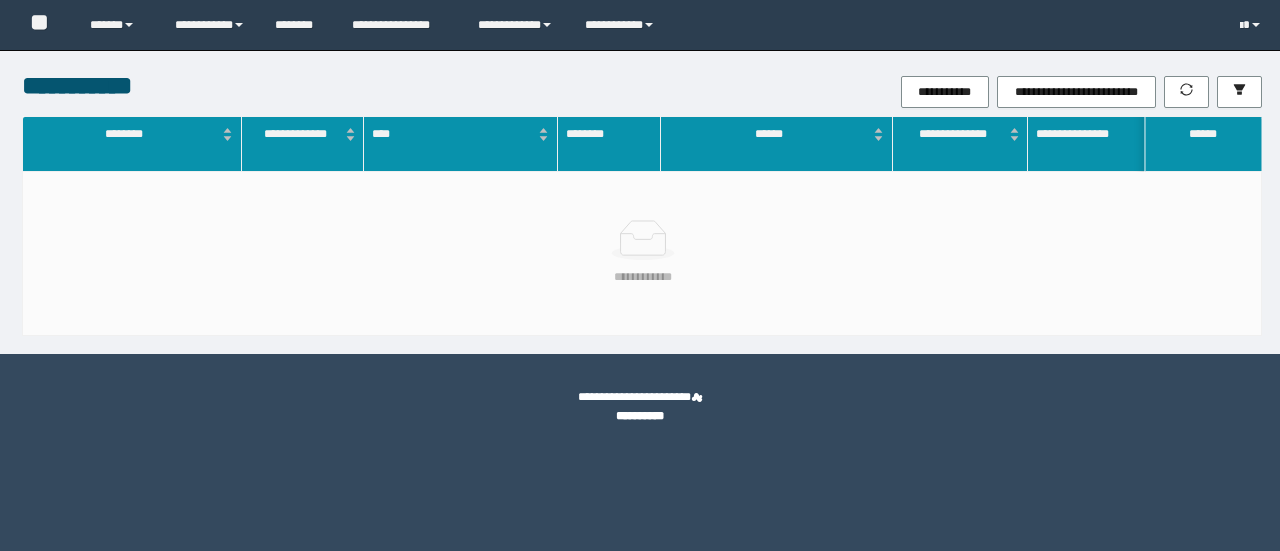 scroll, scrollTop: 0, scrollLeft: 0, axis: both 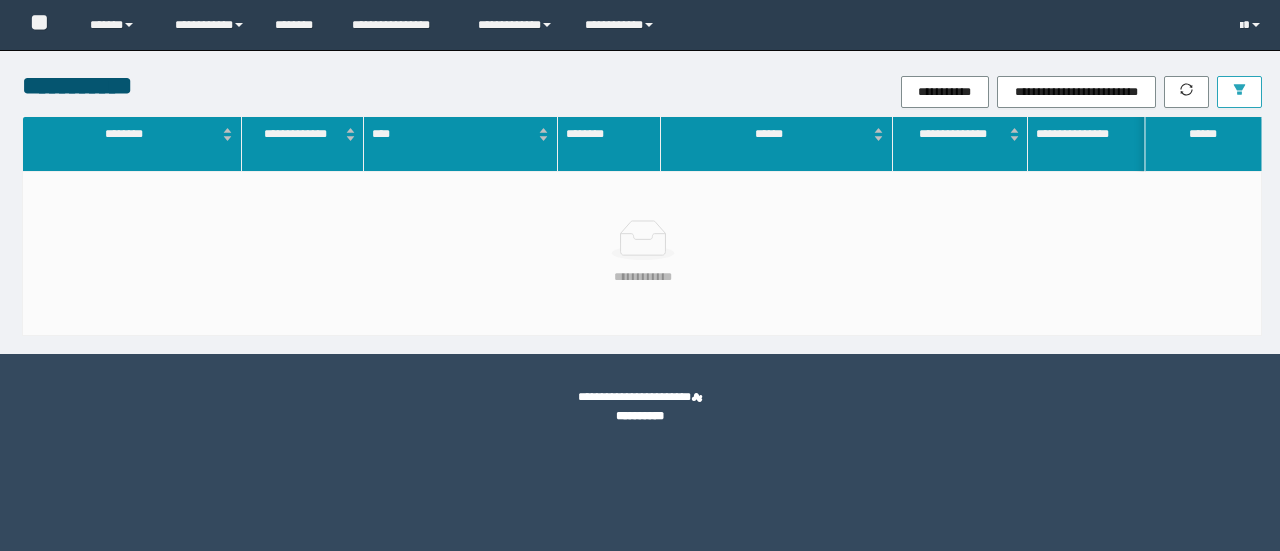 click at bounding box center (1239, 92) 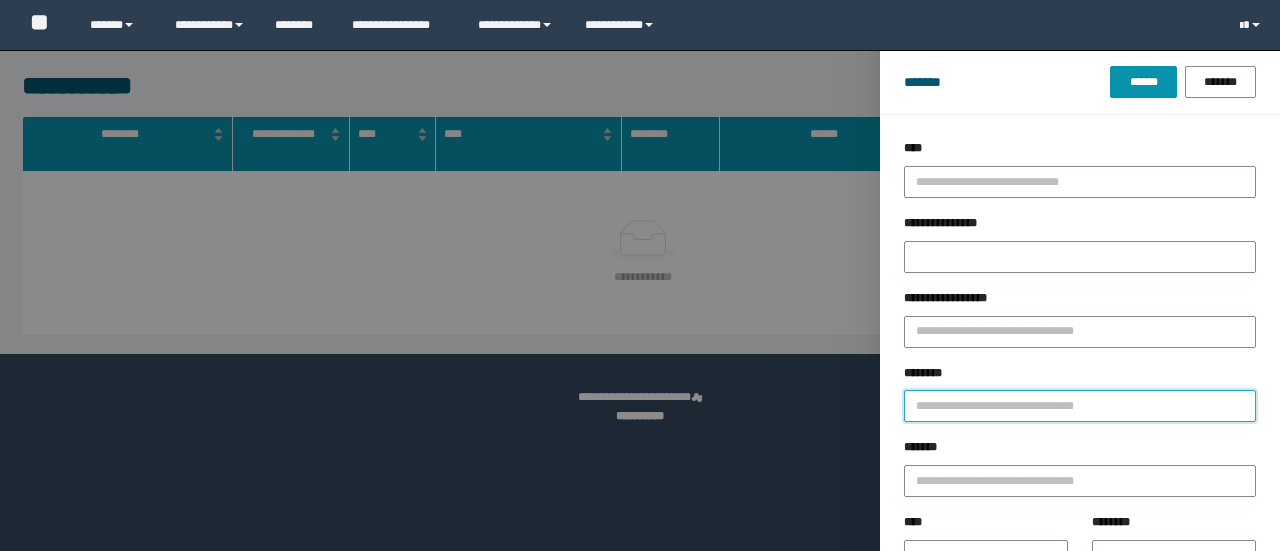 drag, startPoint x: 1001, startPoint y: 408, endPoint x: 945, endPoint y: 411, distance: 56.0803 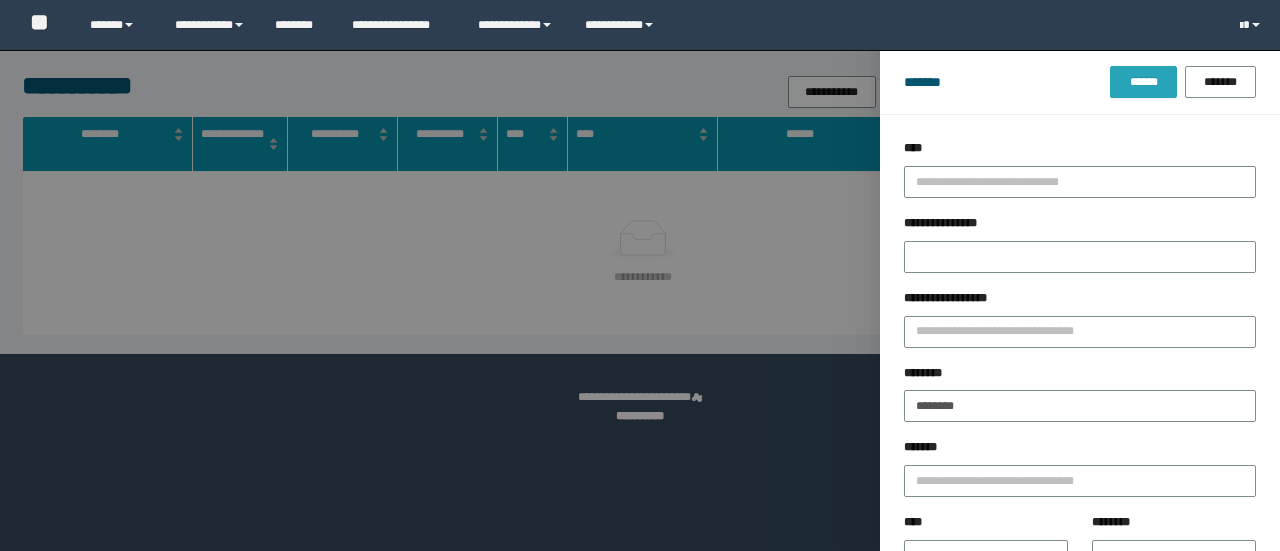 click on "******" at bounding box center (1143, 82) 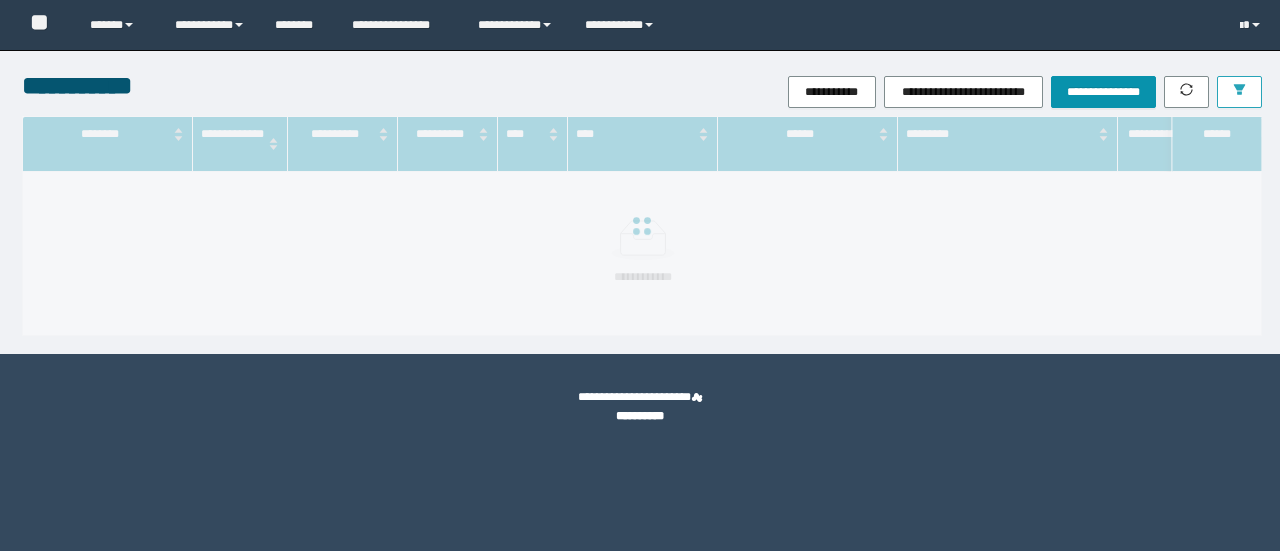 scroll, scrollTop: 0, scrollLeft: 0, axis: both 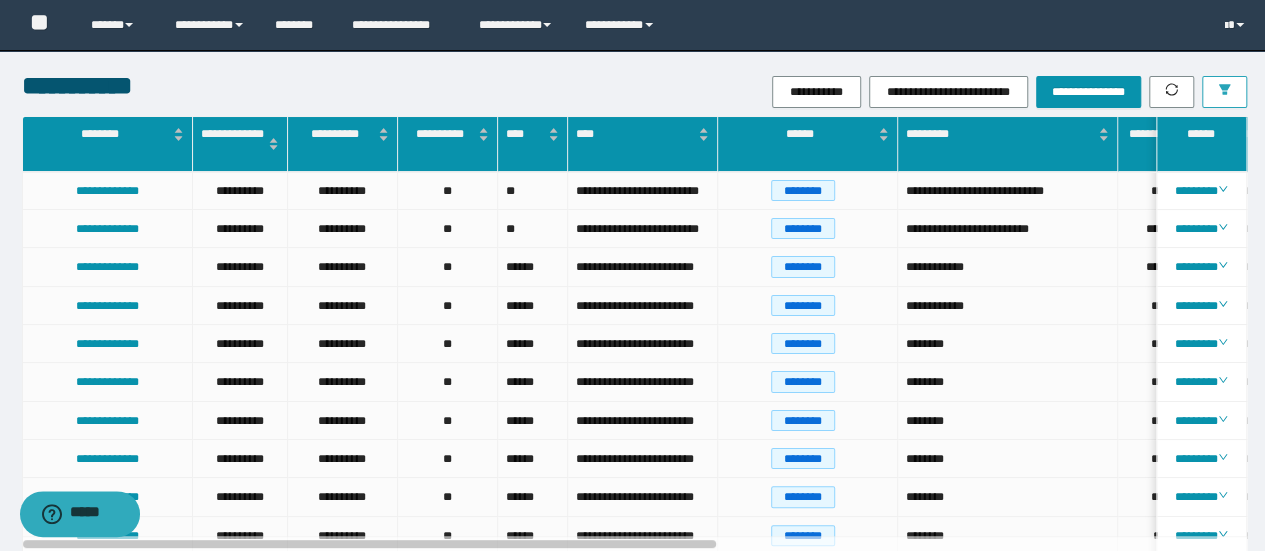 click 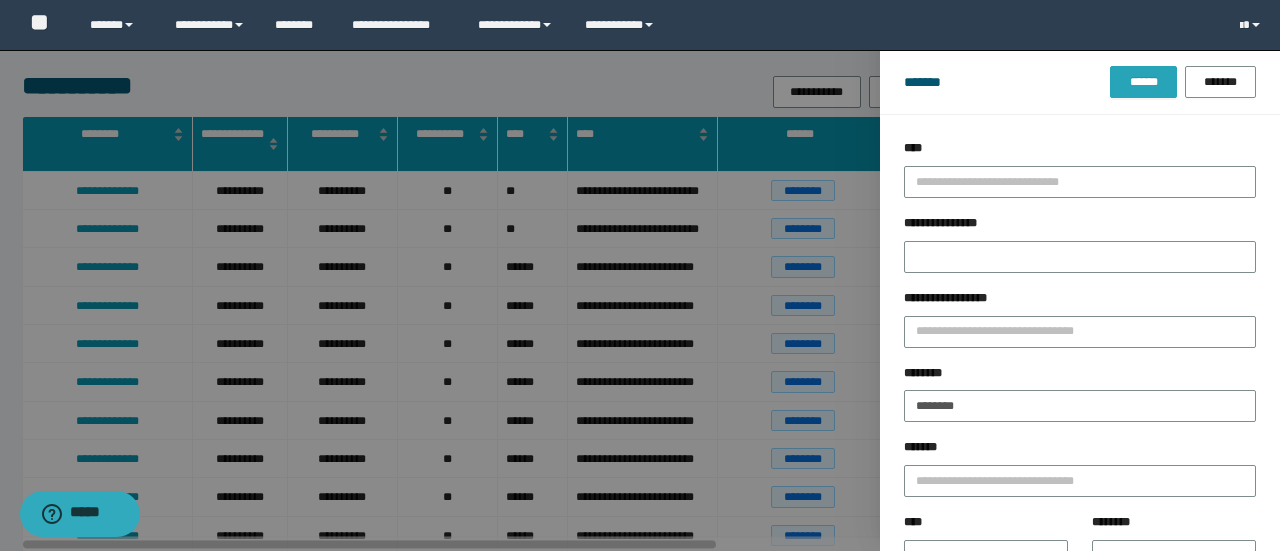 click on "******" at bounding box center (1143, 82) 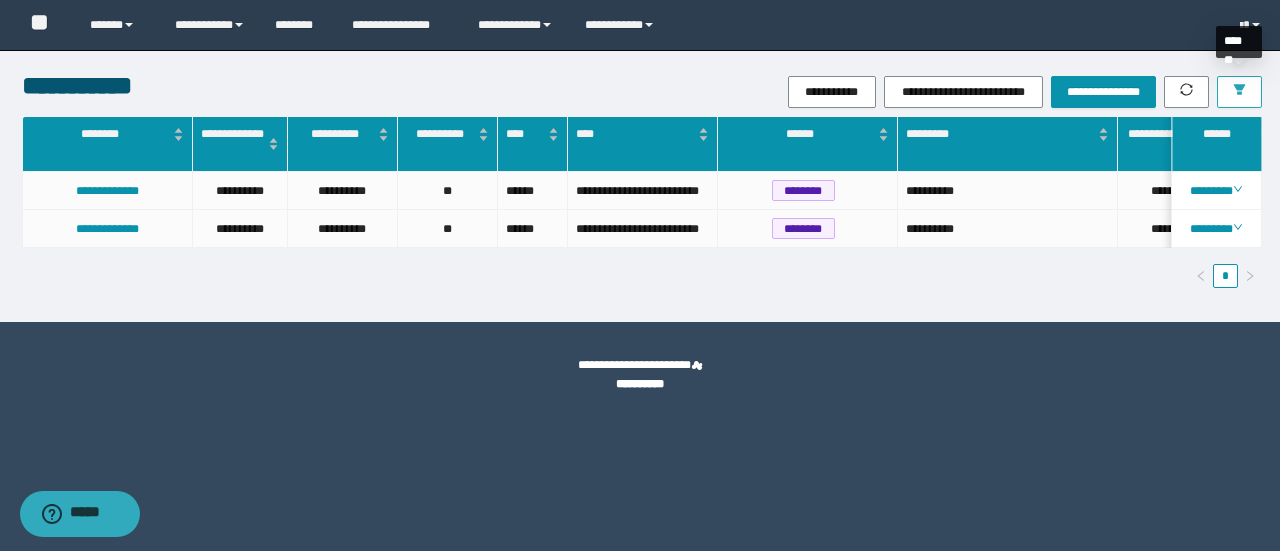 click 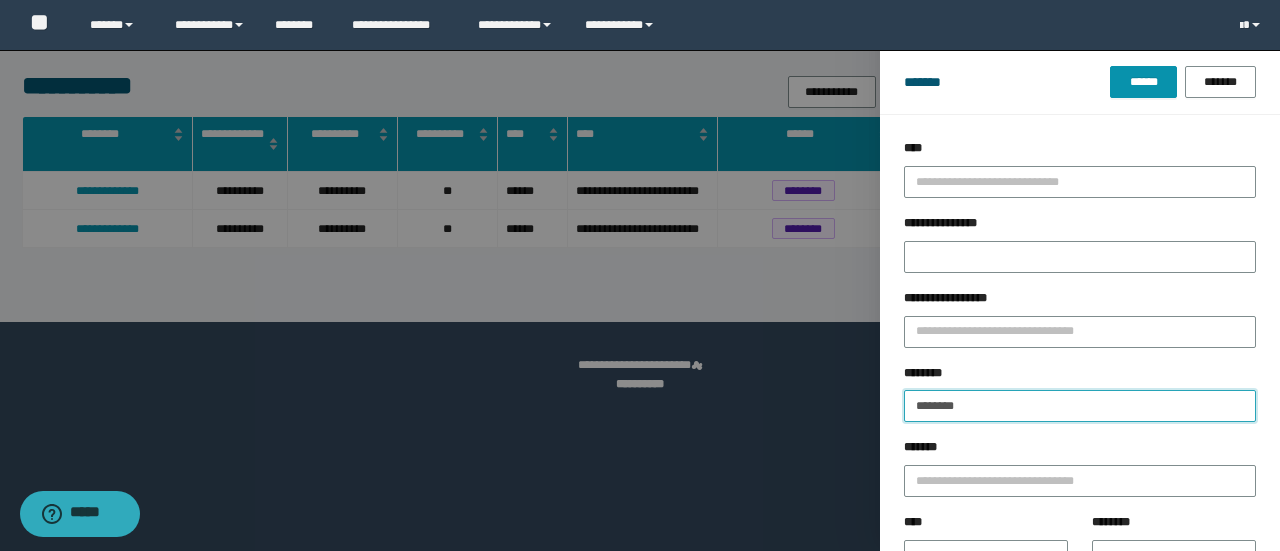 drag, startPoint x: 1053, startPoint y: 417, endPoint x: 1038, endPoint y: 411, distance: 16.155495 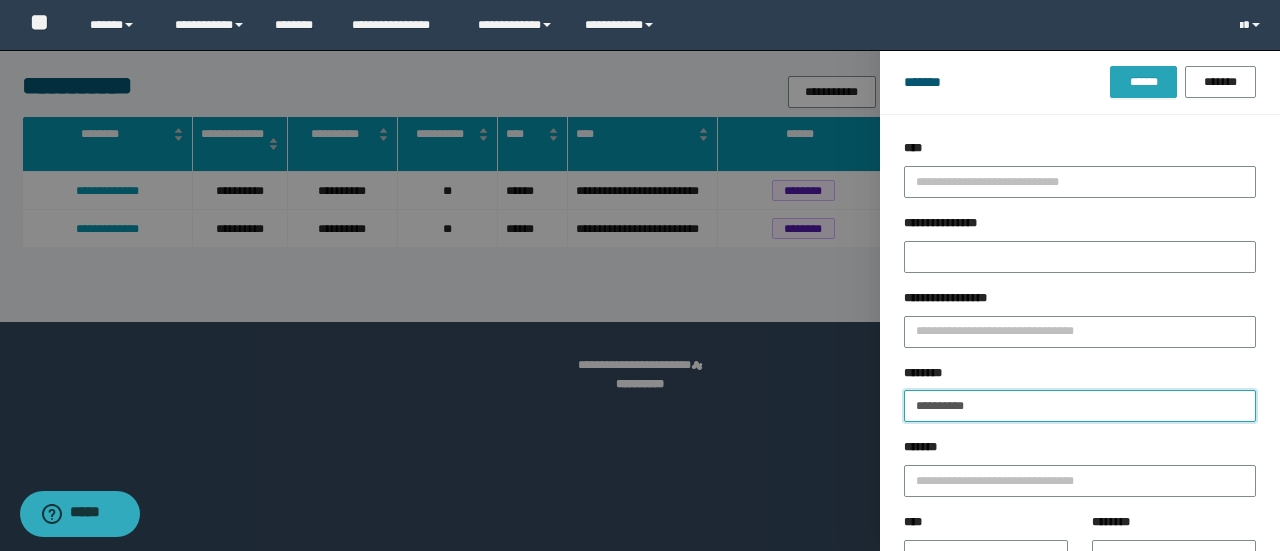 type on "**********" 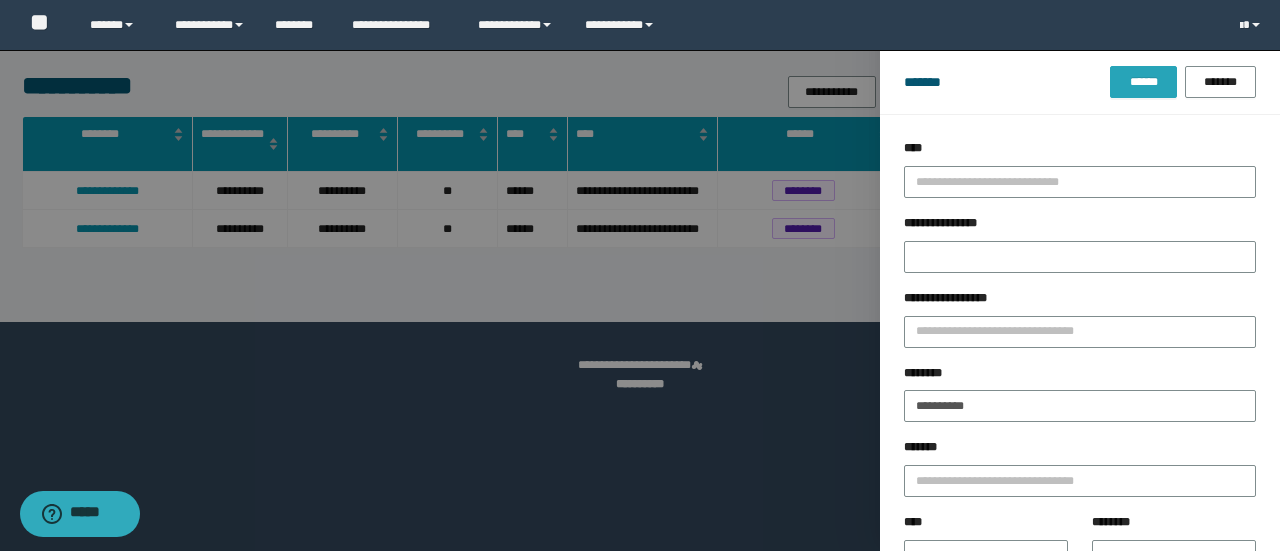 click on "******" at bounding box center [1143, 82] 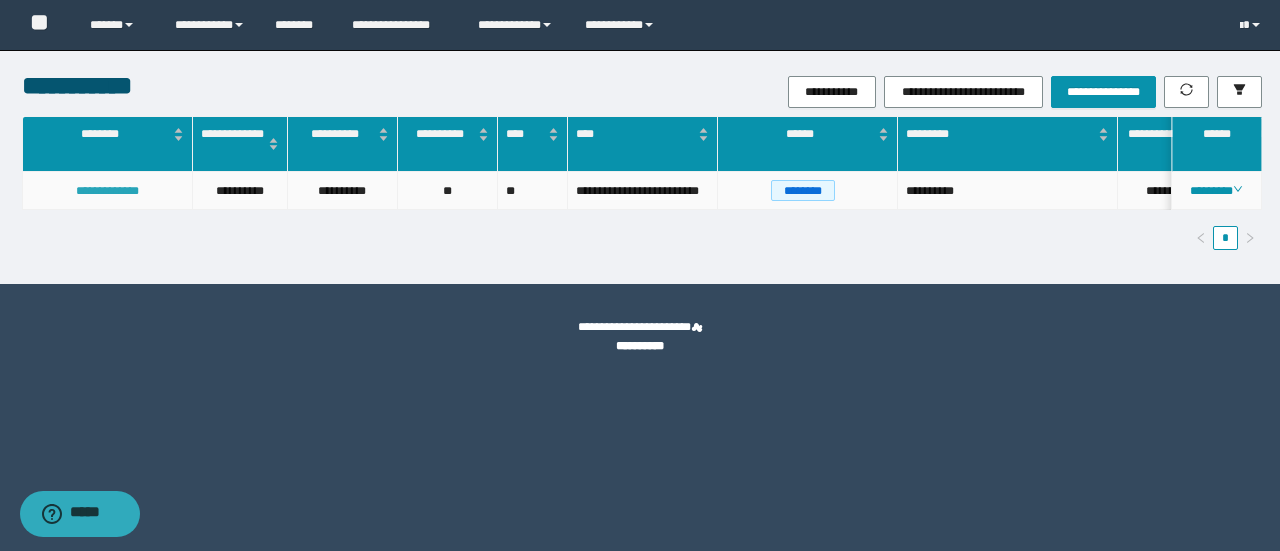 click on "**********" at bounding box center [107, 191] 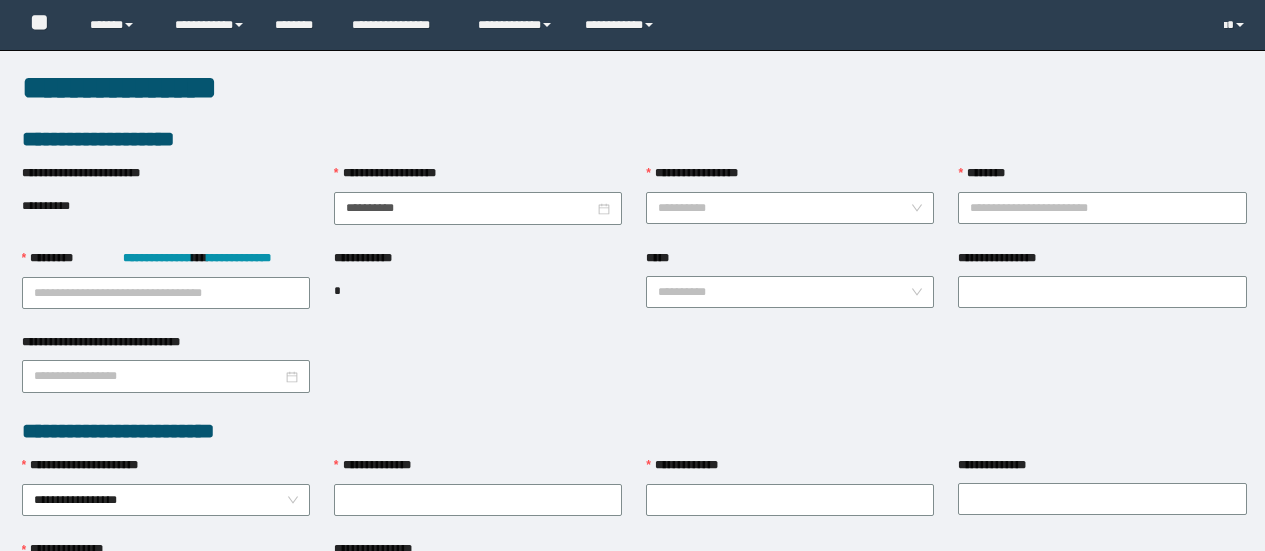 scroll, scrollTop: 0, scrollLeft: 0, axis: both 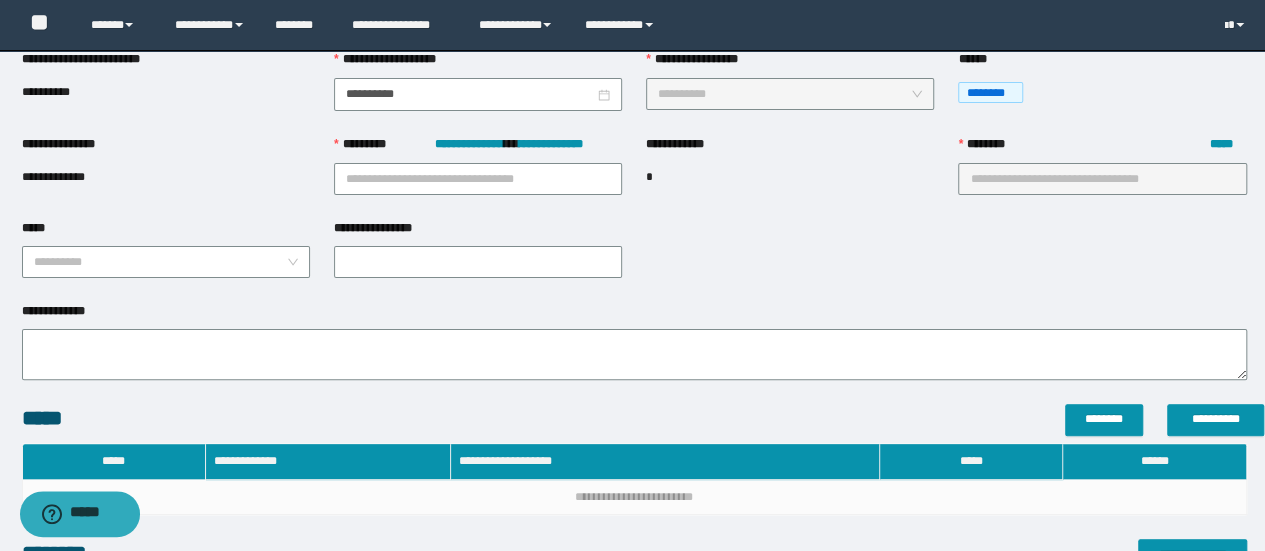 type on "**********" 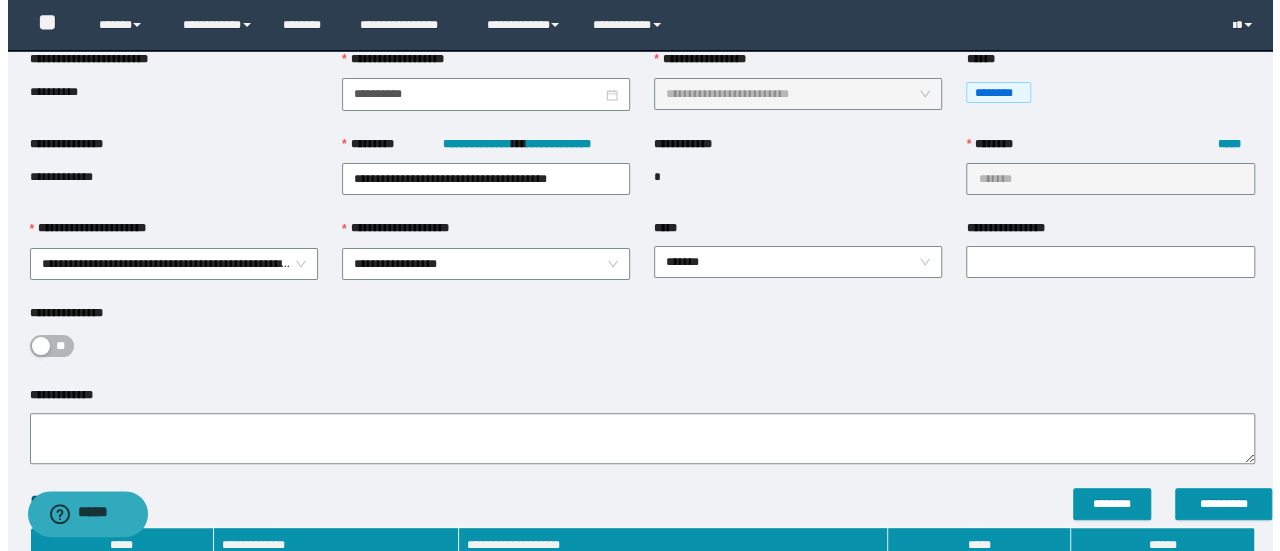 scroll, scrollTop: 476, scrollLeft: 0, axis: vertical 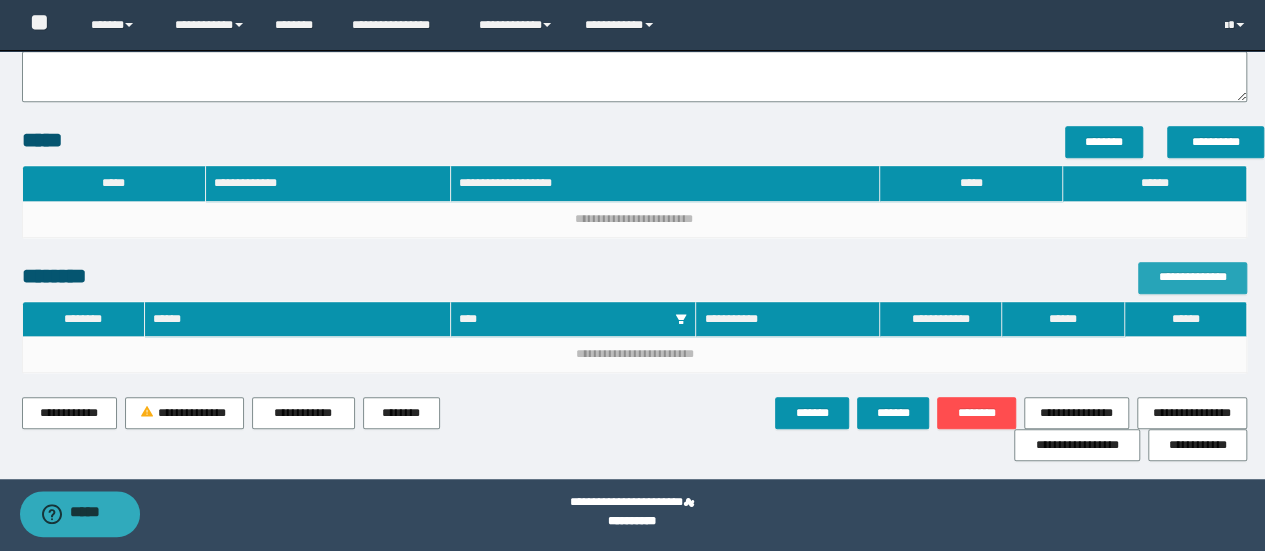 click on "**********" at bounding box center [1192, 277] 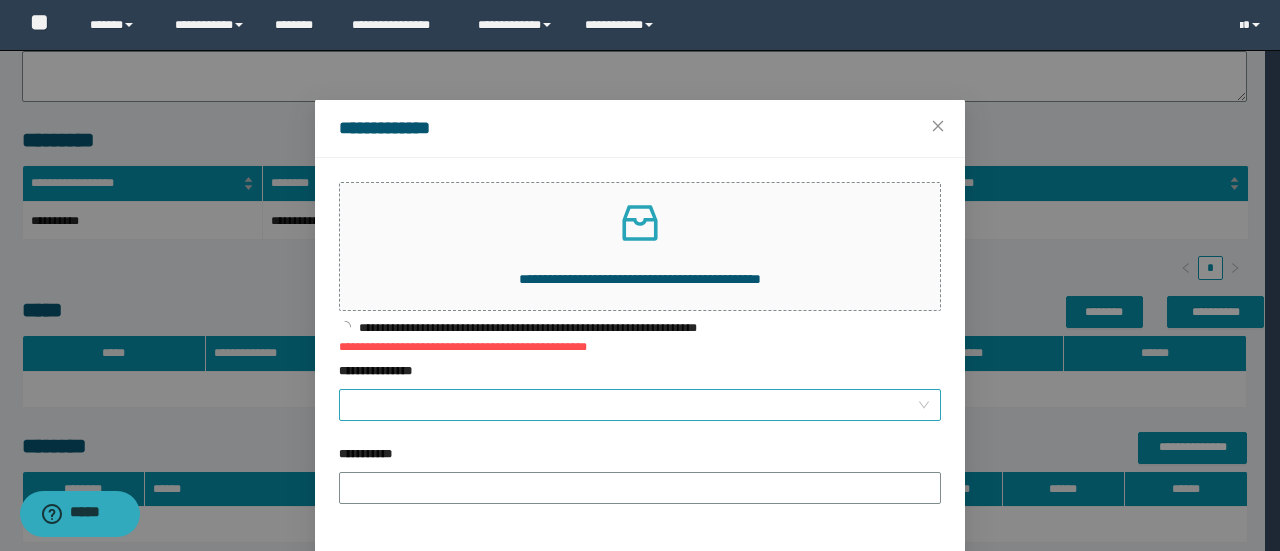 click on "**********" at bounding box center (634, 405) 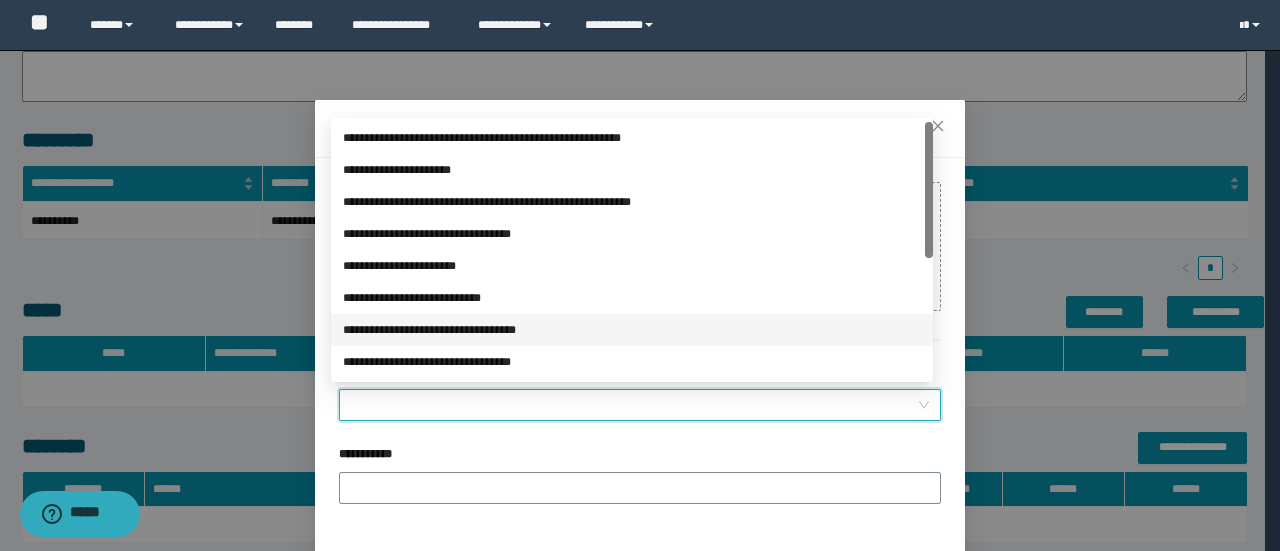 scroll, scrollTop: 133, scrollLeft: 0, axis: vertical 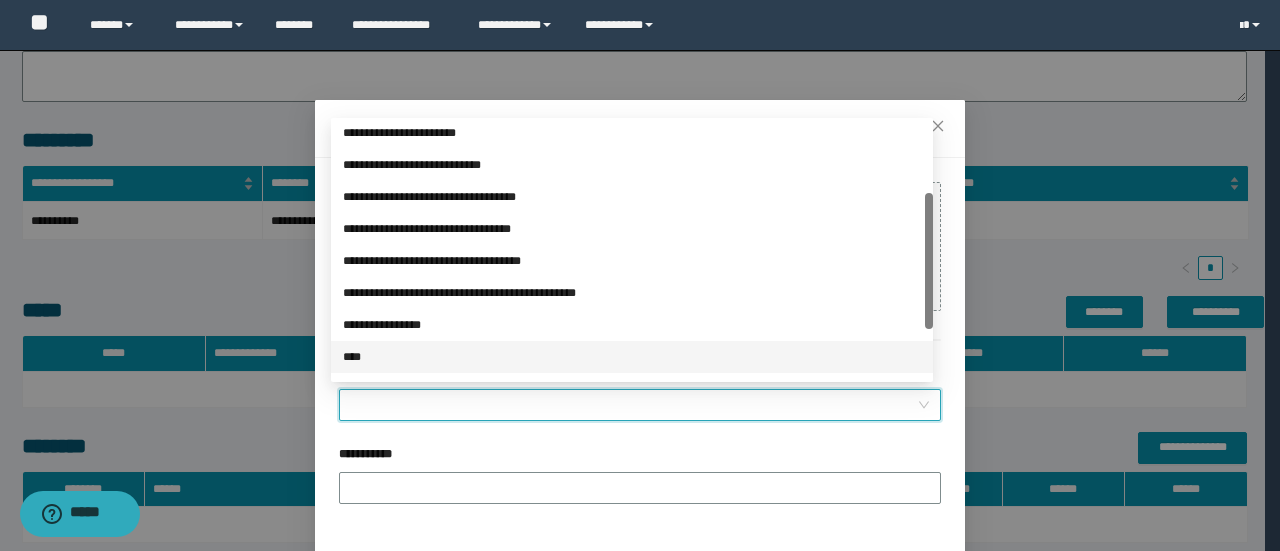 click on "****" at bounding box center [632, 357] 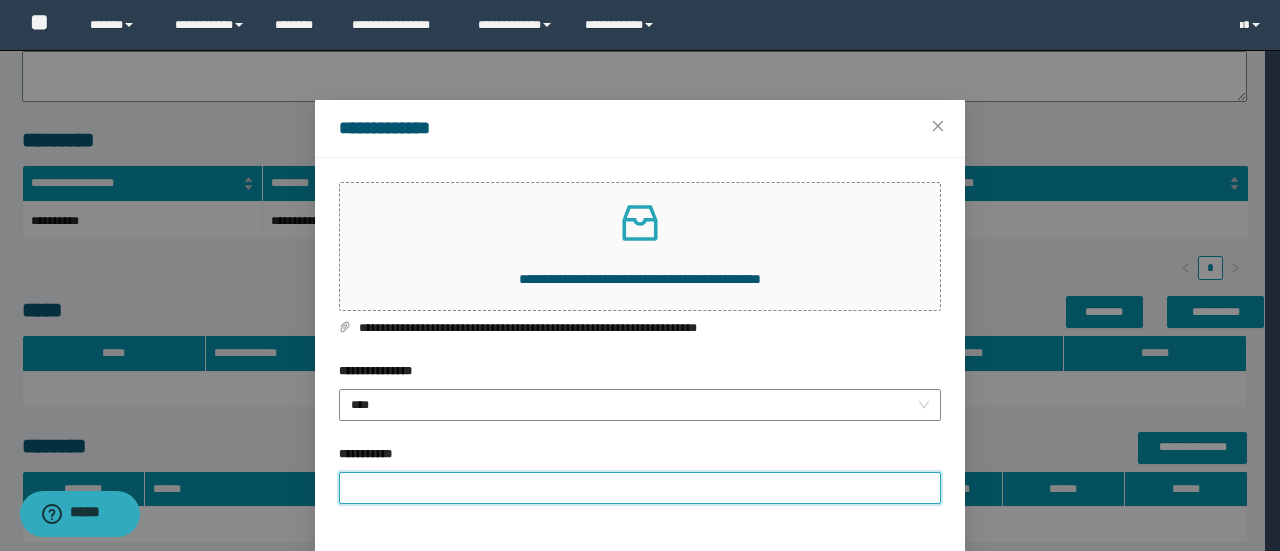 click on "**********" at bounding box center (640, 488) 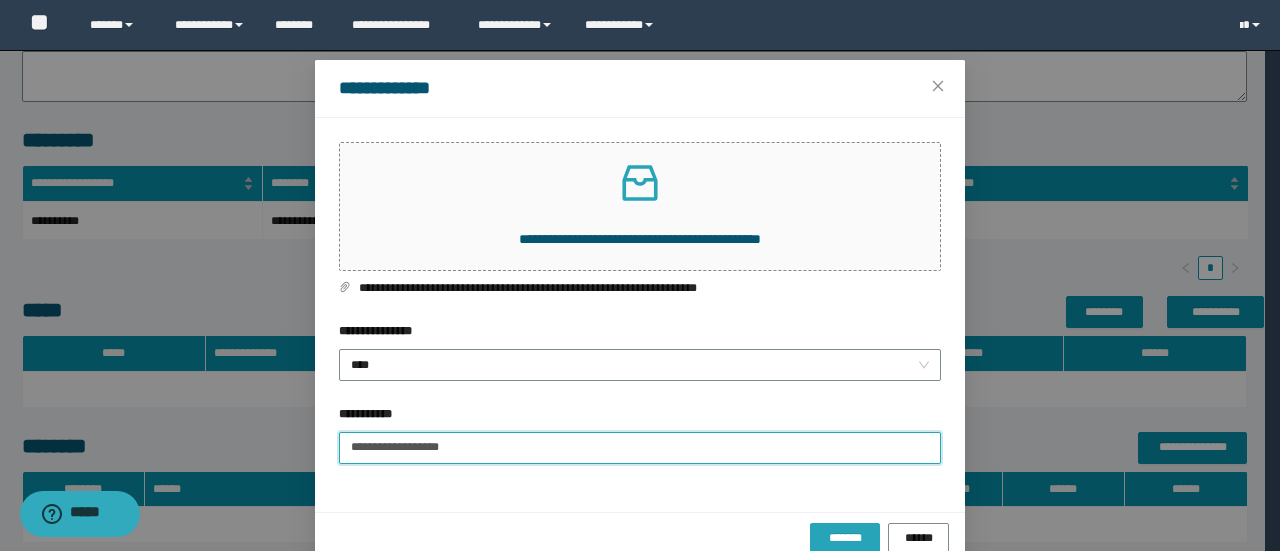 scroll, scrollTop: 75, scrollLeft: 0, axis: vertical 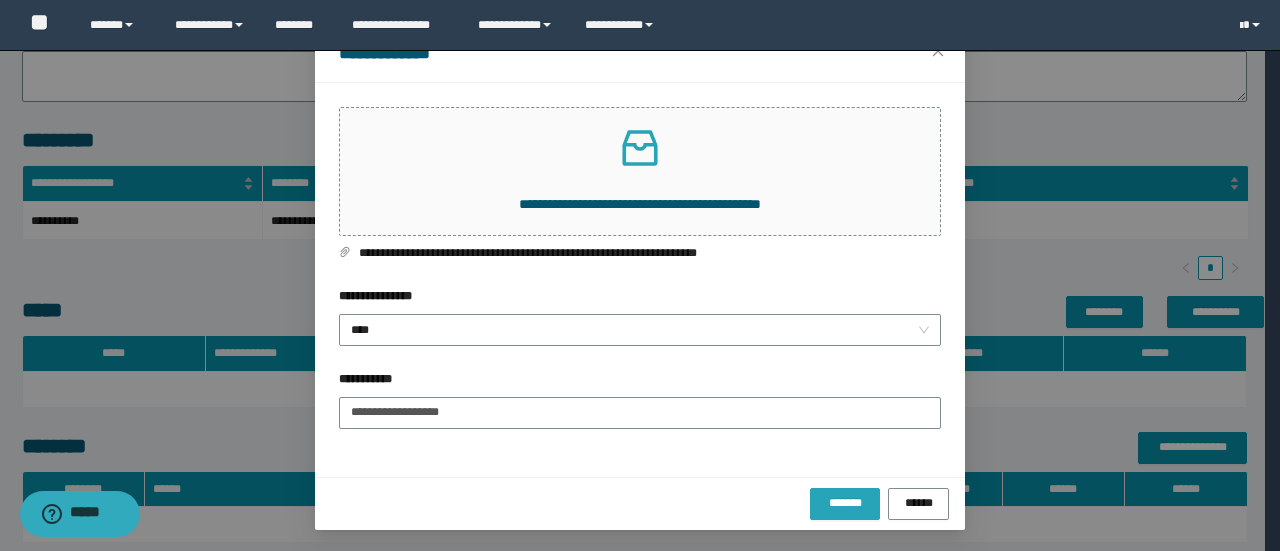 click on "*******" at bounding box center (845, 504) 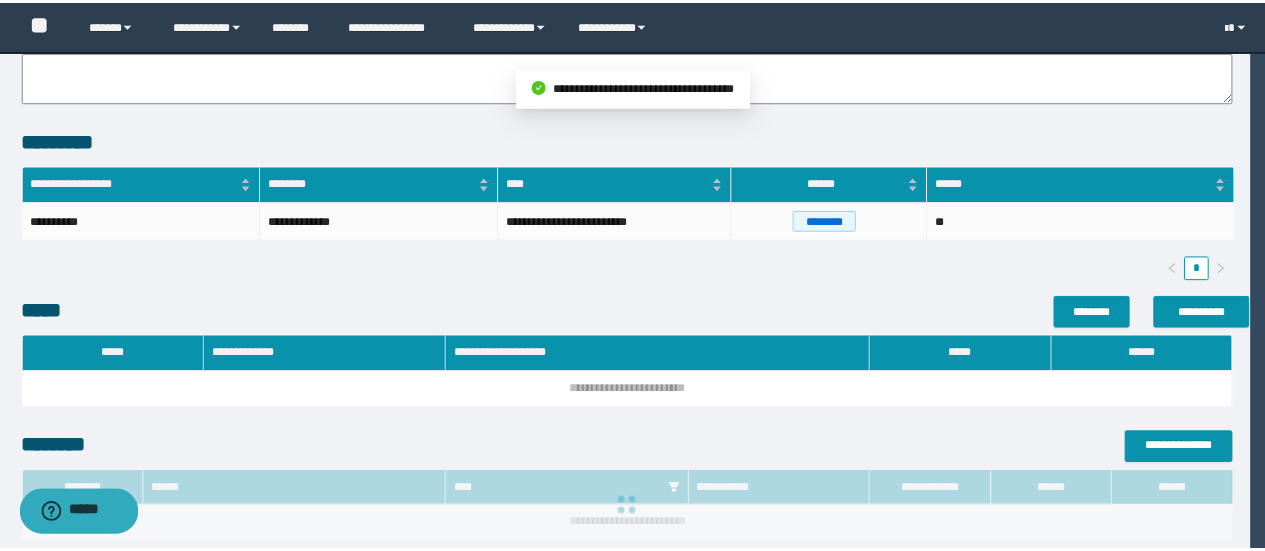 scroll, scrollTop: 0, scrollLeft: 0, axis: both 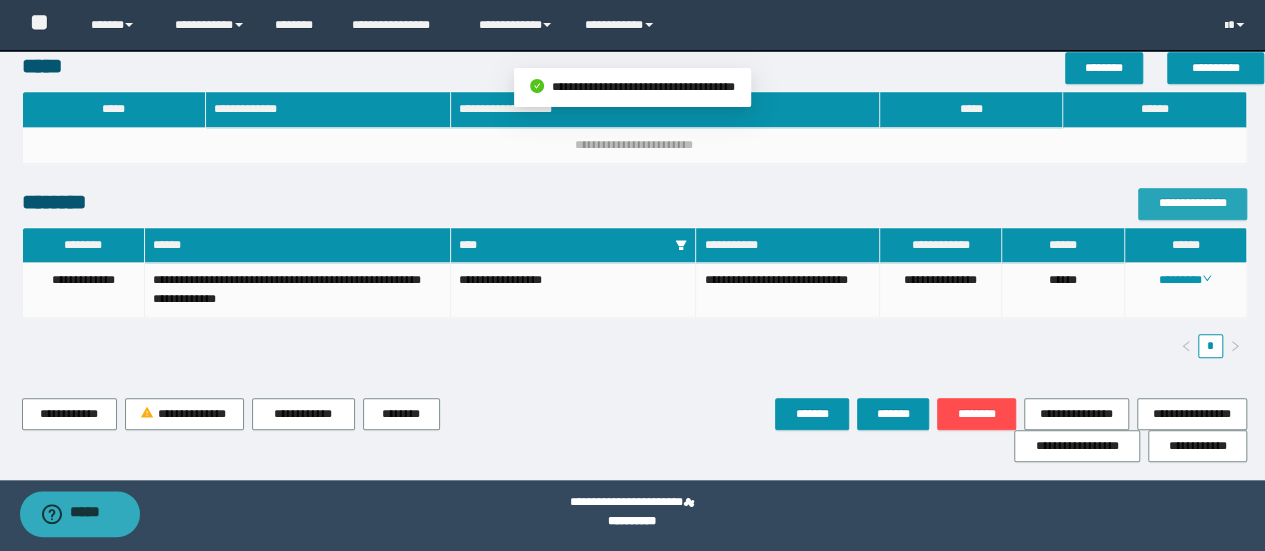 click on "**********" at bounding box center [1192, 203] 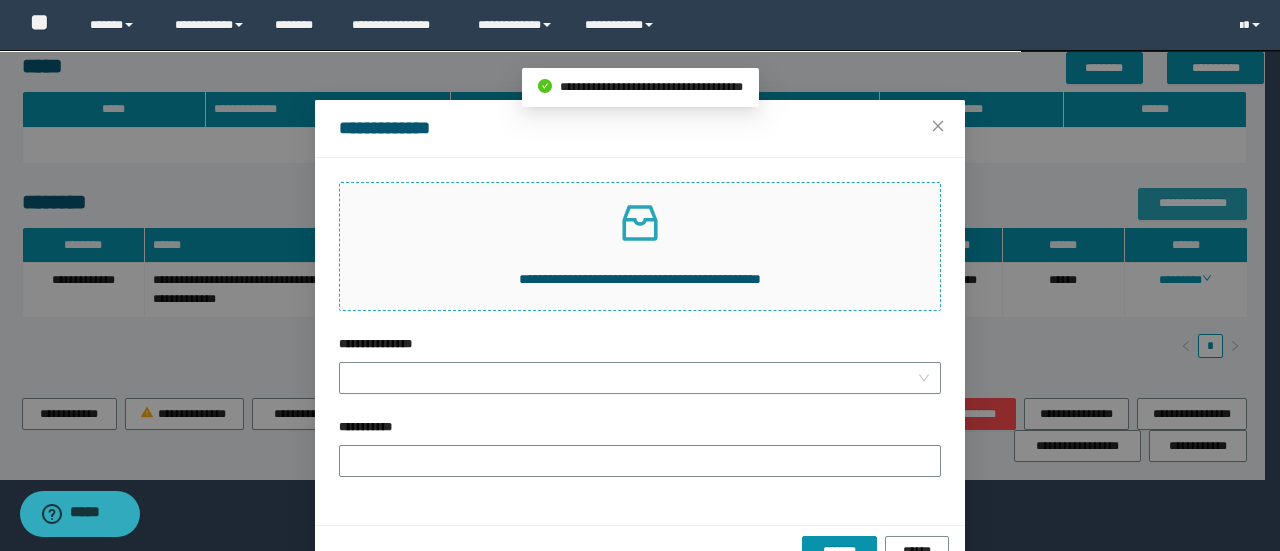 type 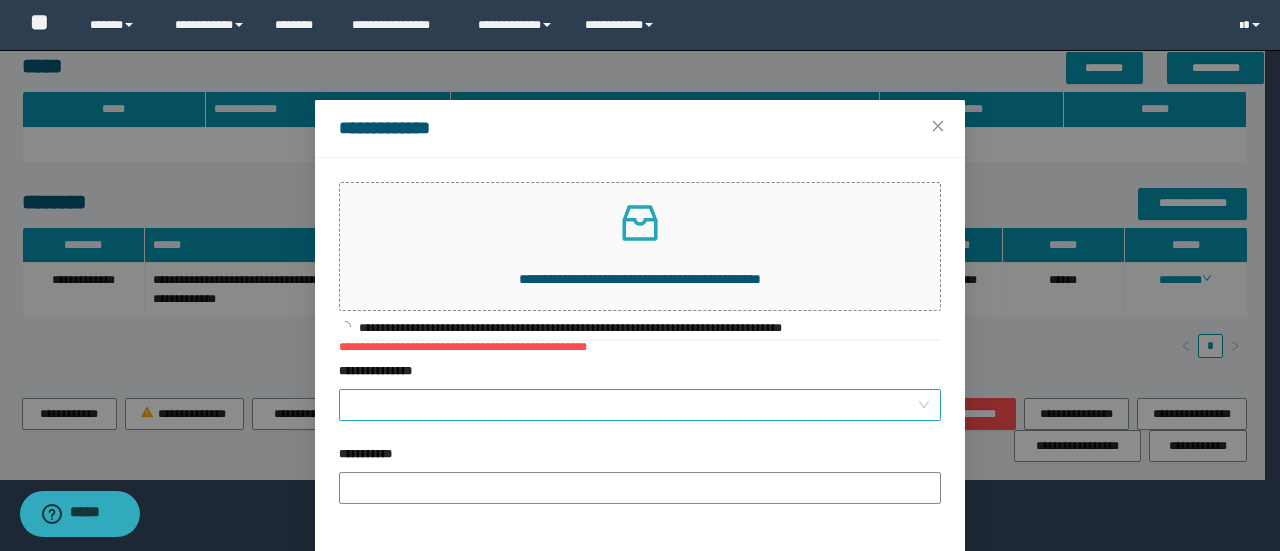 click on "**********" at bounding box center [634, 405] 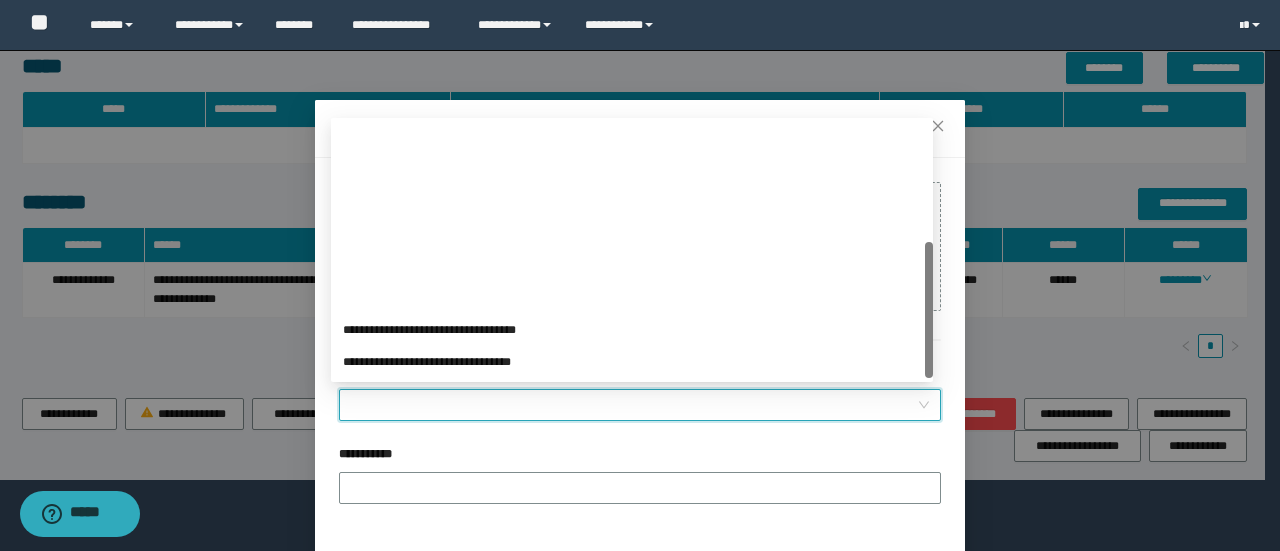 scroll, scrollTop: 224, scrollLeft: 0, axis: vertical 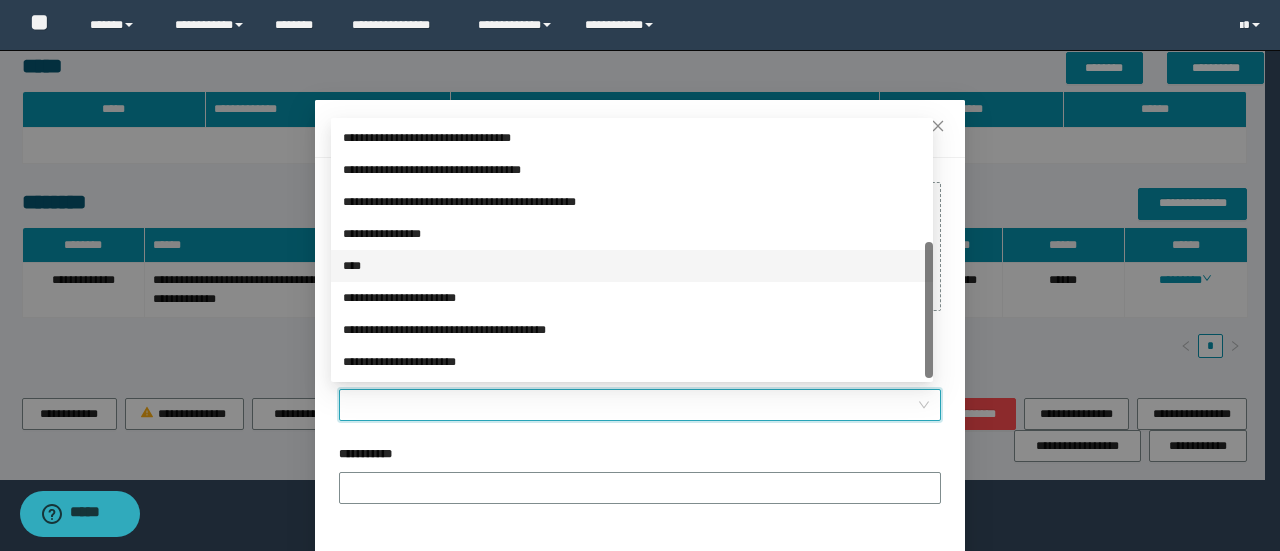 click on "****" at bounding box center (632, 266) 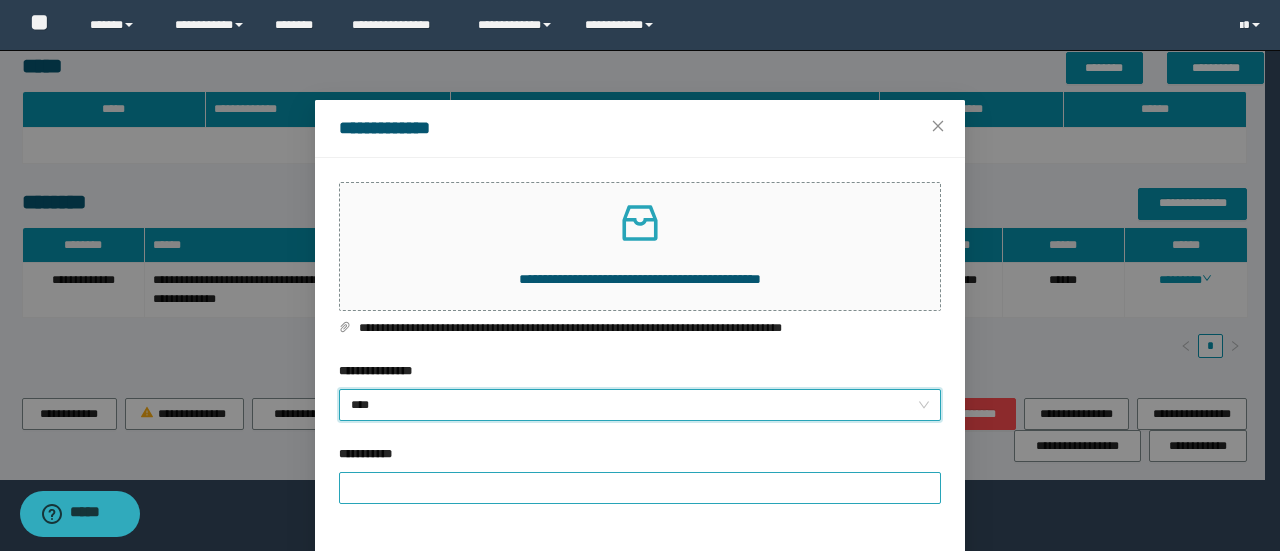 drag, startPoint x: 524, startPoint y: 509, endPoint x: 526, endPoint y: 488, distance: 21.095022 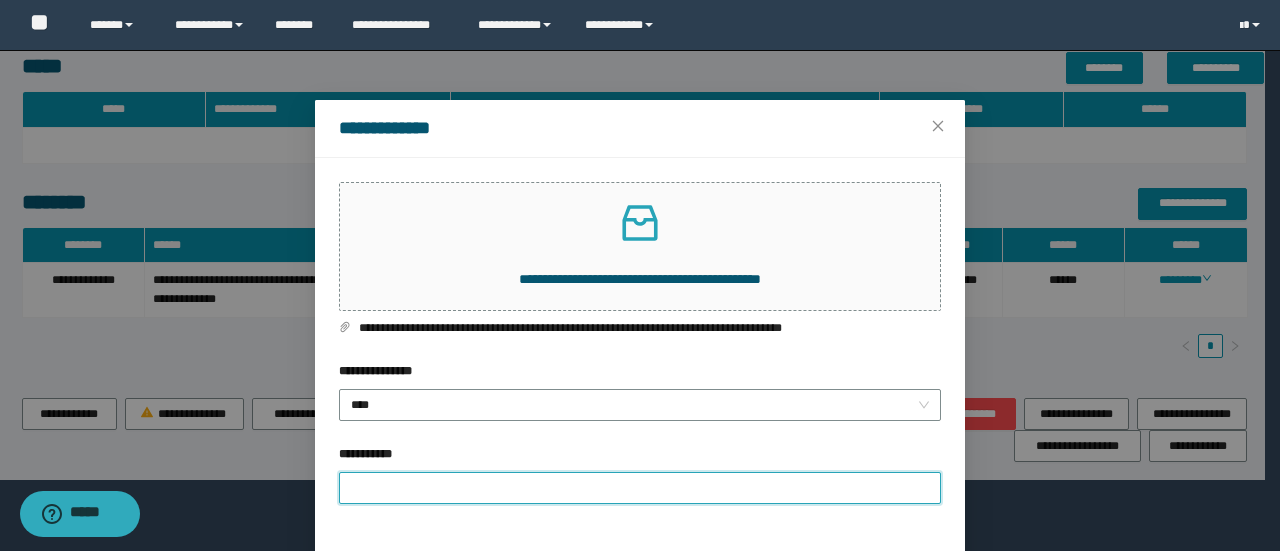 click on "**********" at bounding box center [640, 488] 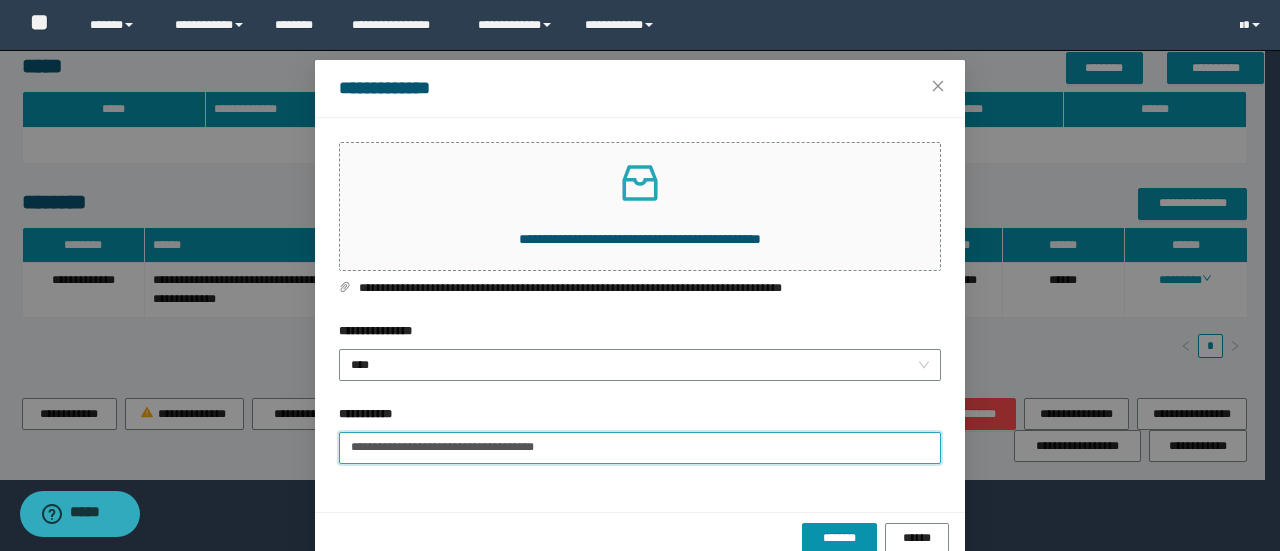 scroll, scrollTop: 75, scrollLeft: 0, axis: vertical 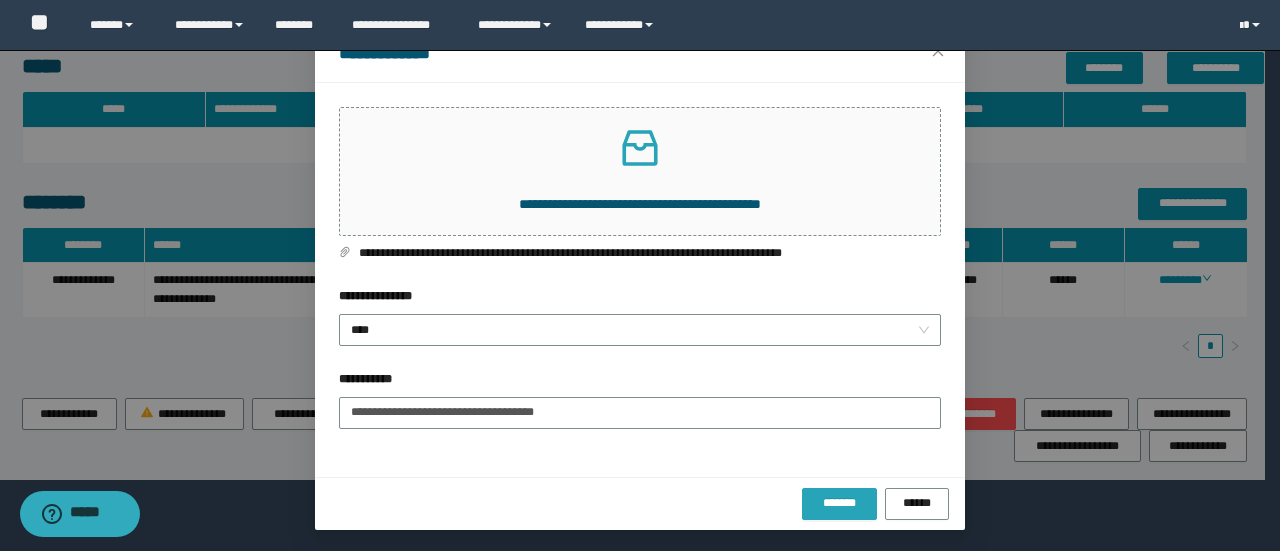 click on "*******" at bounding box center [839, 503] 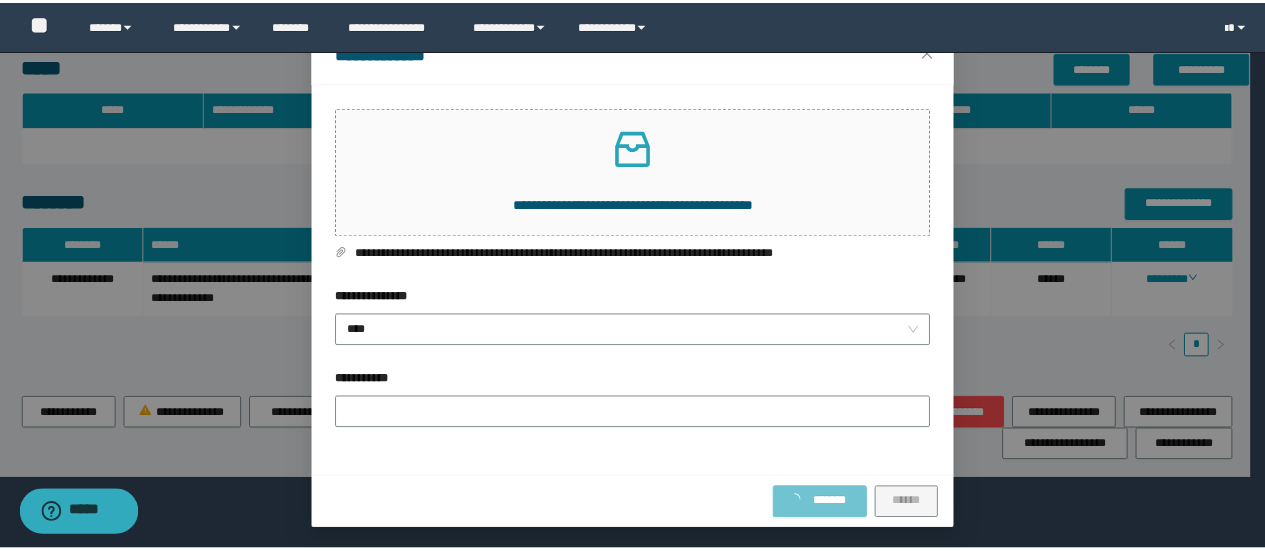 scroll, scrollTop: 0, scrollLeft: 0, axis: both 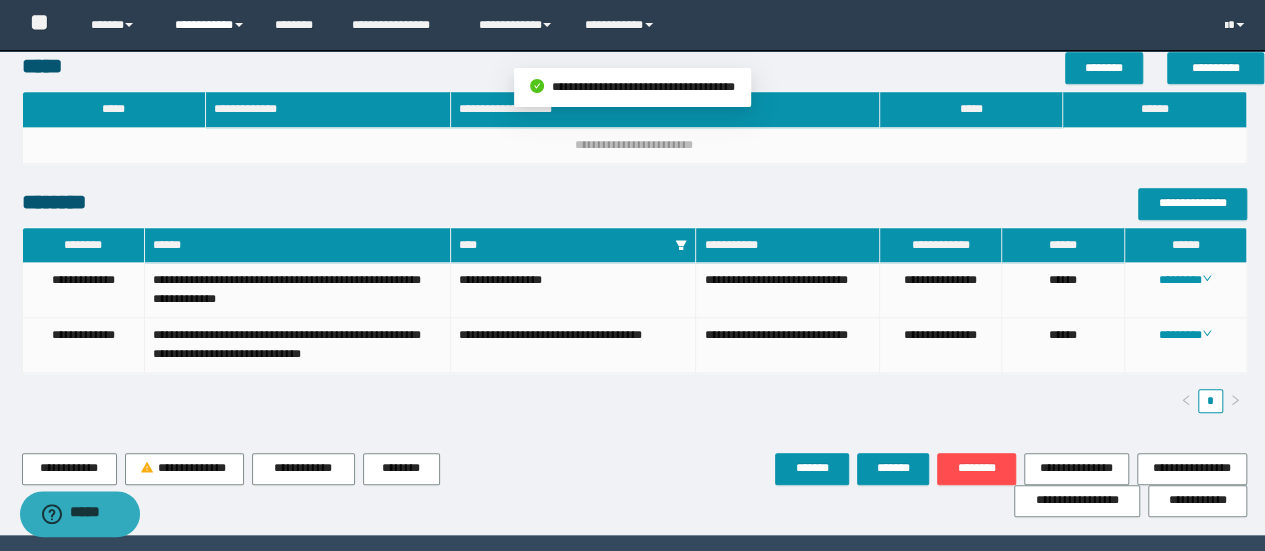 click on "**********" at bounding box center [210, 25] 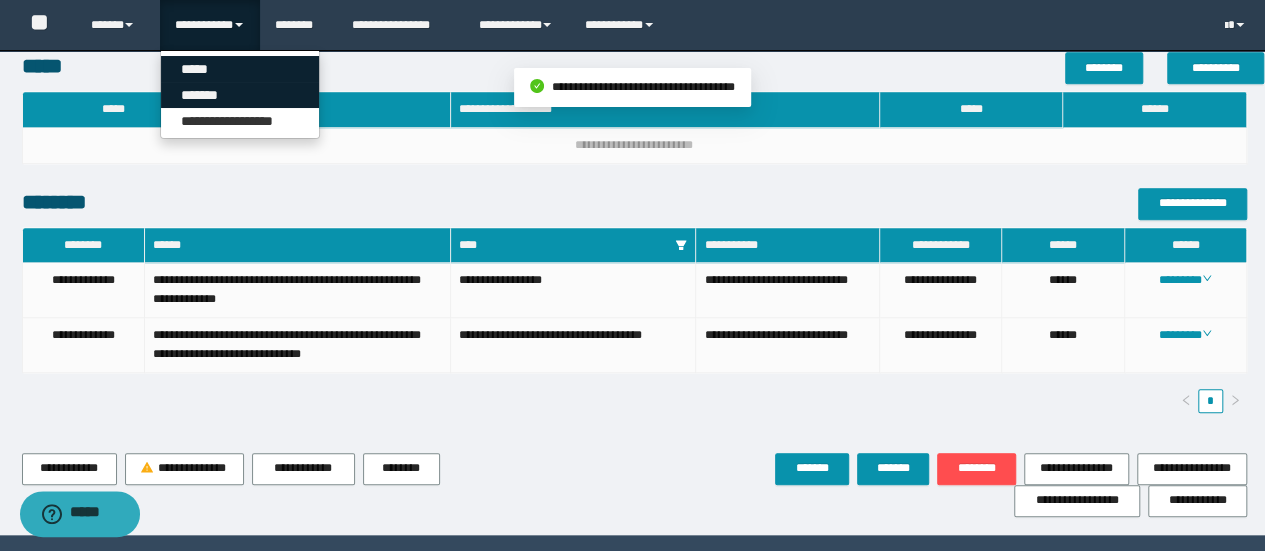 click on "*******" at bounding box center (240, 95) 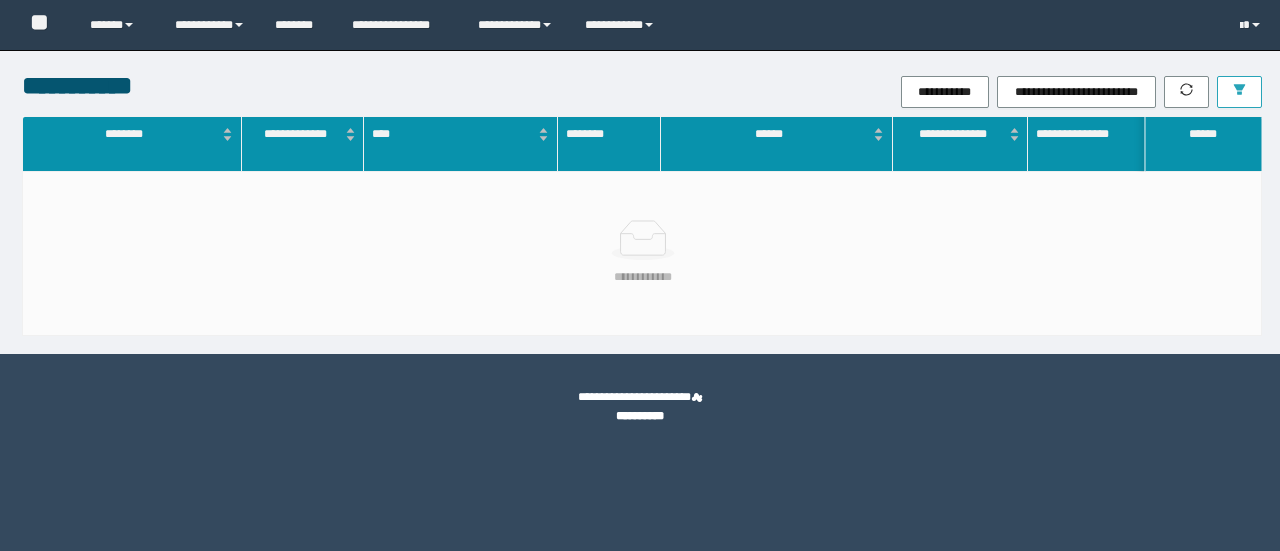 scroll, scrollTop: 0, scrollLeft: 0, axis: both 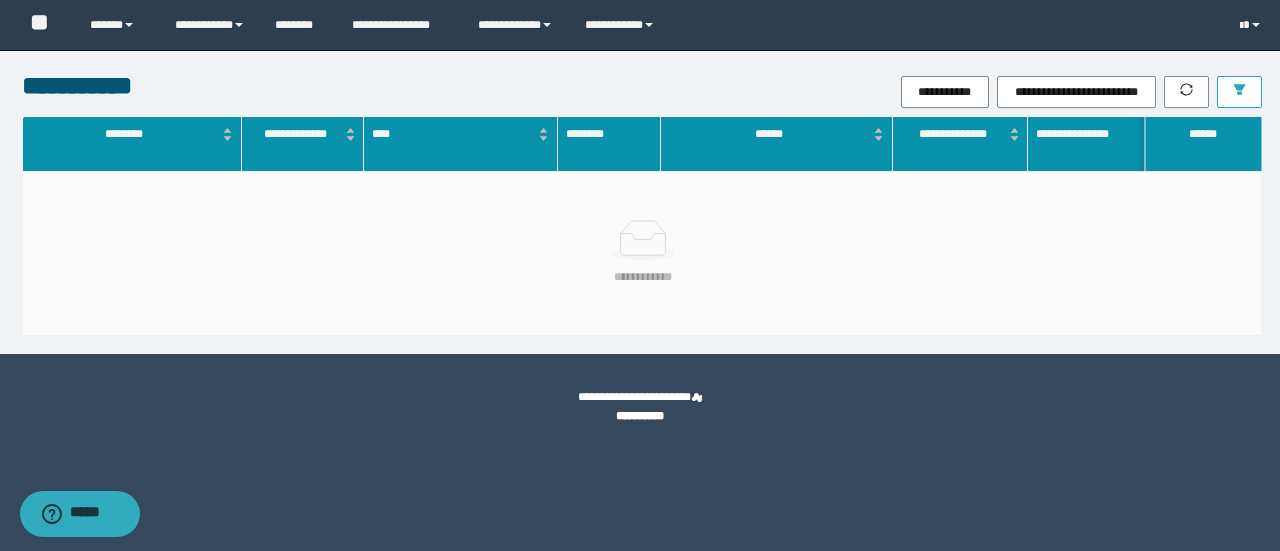 click at bounding box center (1239, 92) 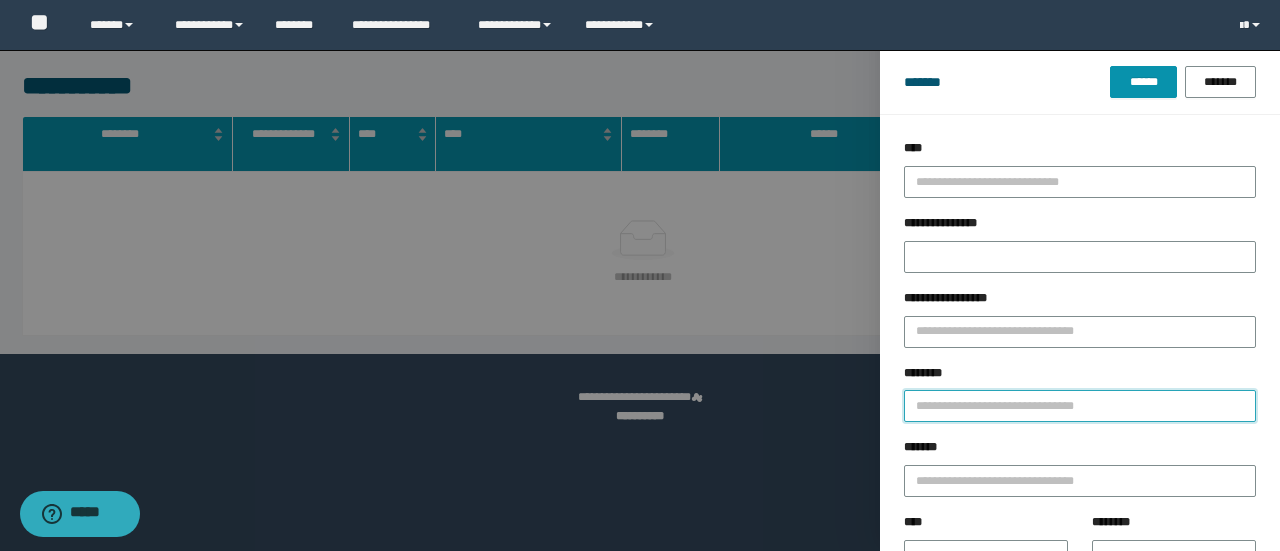 click on "********" at bounding box center [1080, 406] 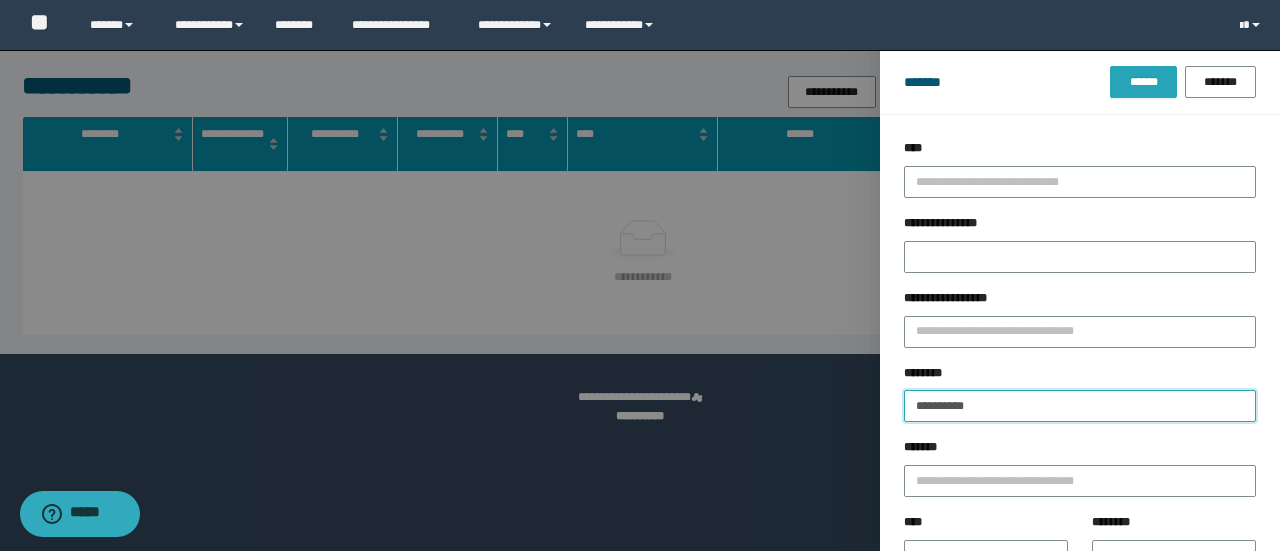 type on "**********" 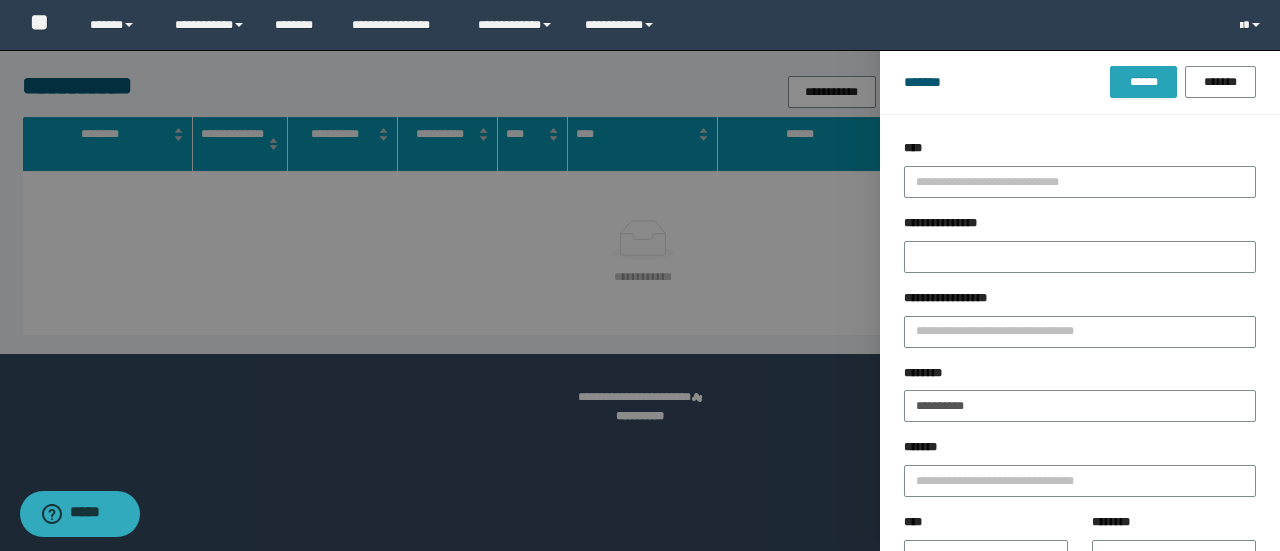 click on "******" at bounding box center (1143, 82) 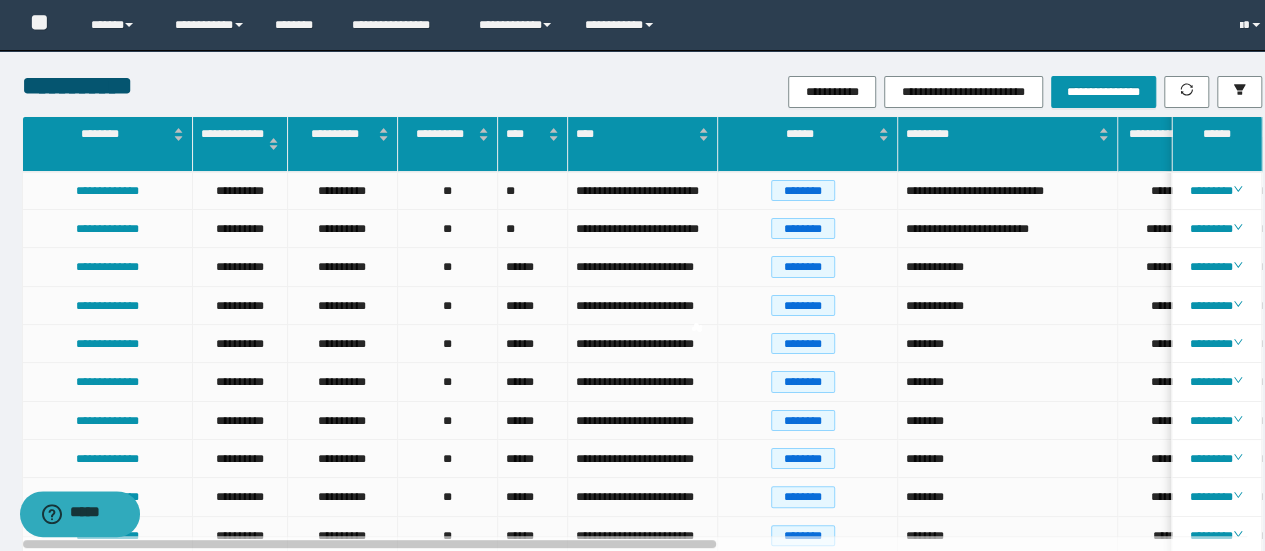 drag, startPoint x: 708, startPoint y: 219, endPoint x: 765, endPoint y: 222, distance: 57.07889 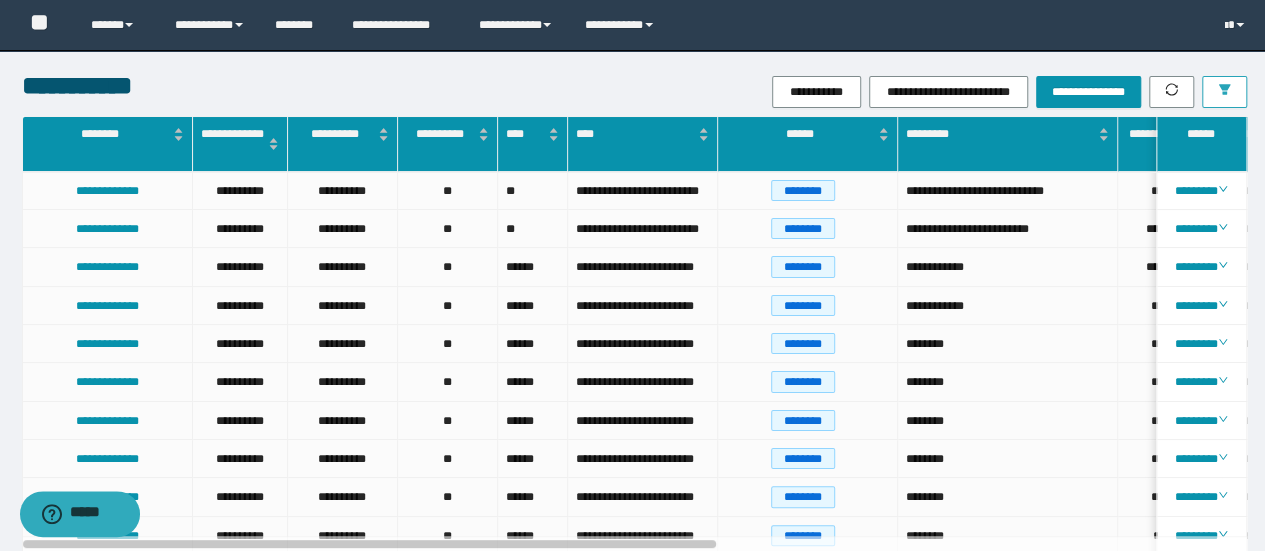 click 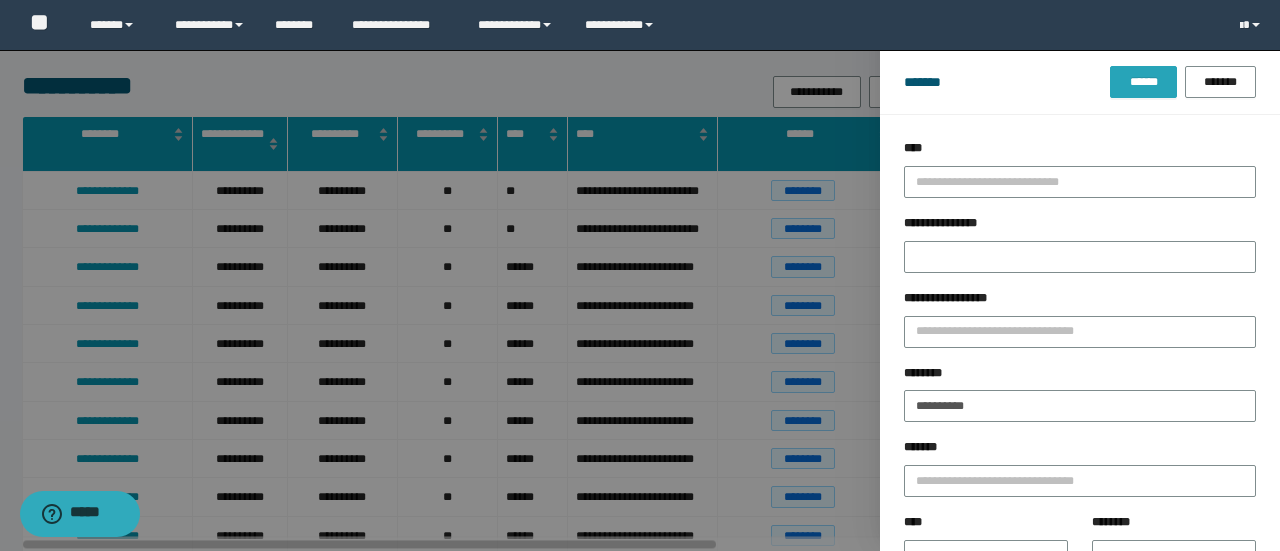 drag, startPoint x: 1132, startPoint y: 77, endPoint x: 1080, endPoint y: 129, distance: 73.53911 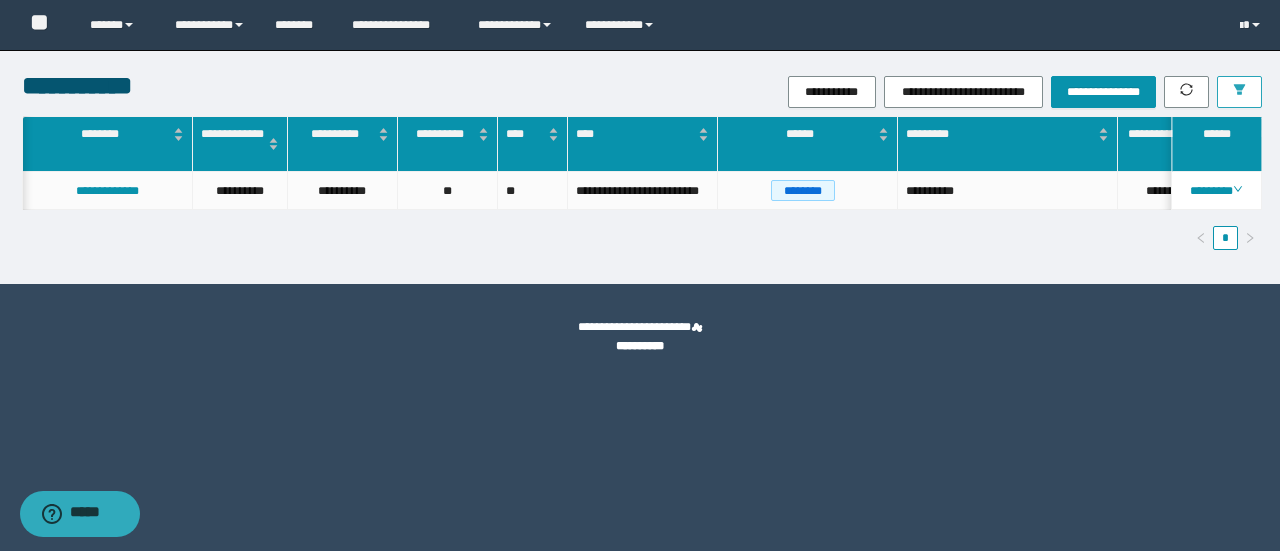 scroll, scrollTop: 0, scrollLeft: 122, axis: horizontal 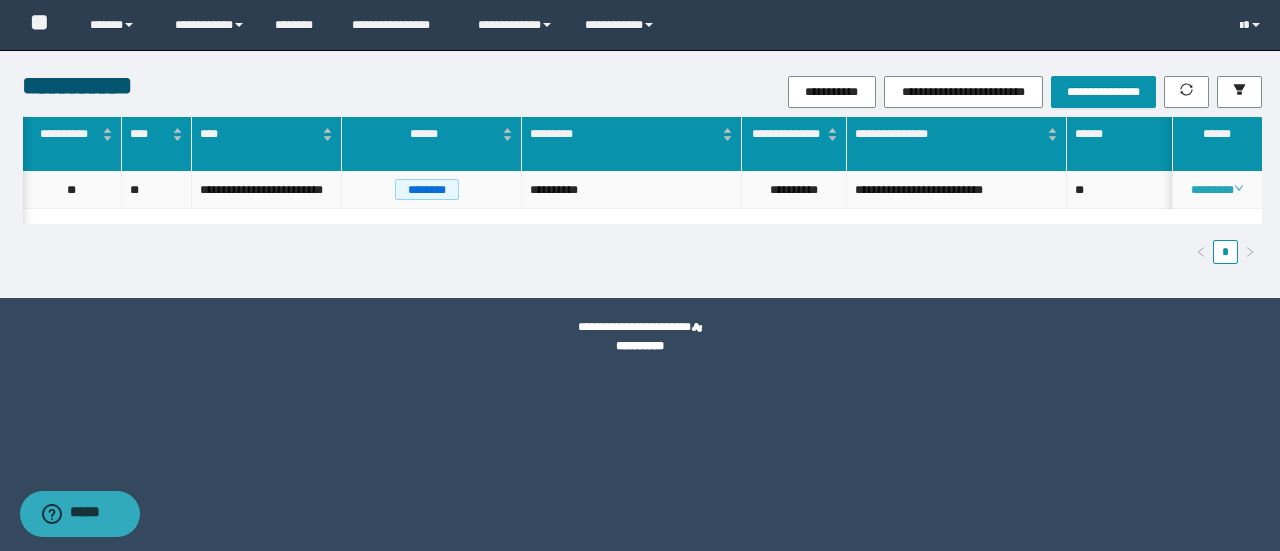 click on "********" at bounding box center (1216, 190) 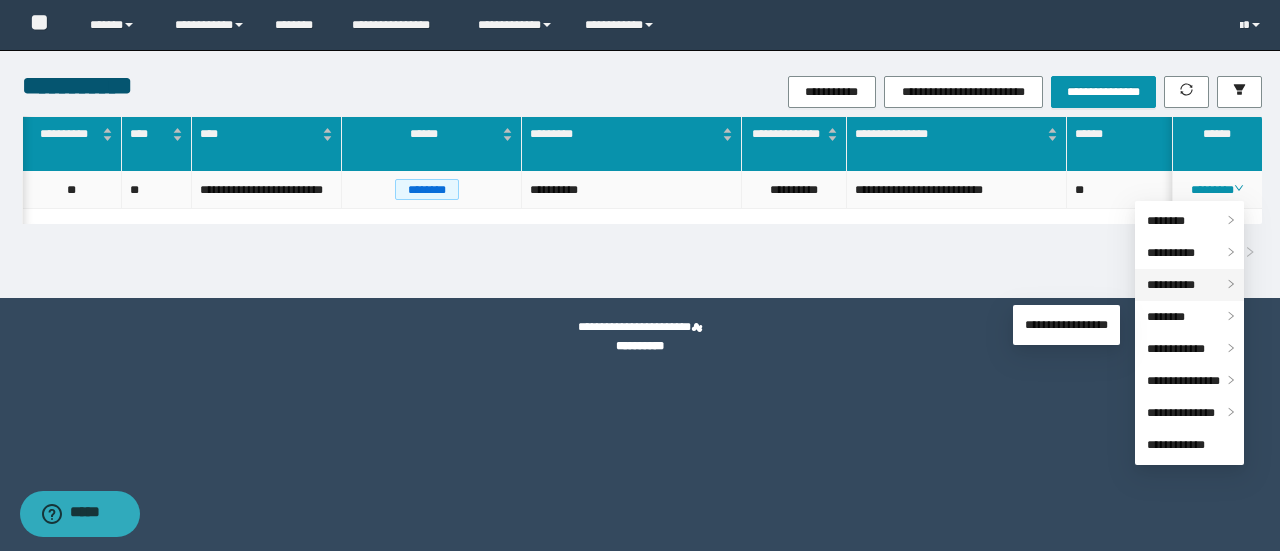 click on "**********" at bounding box center (1171, 285) 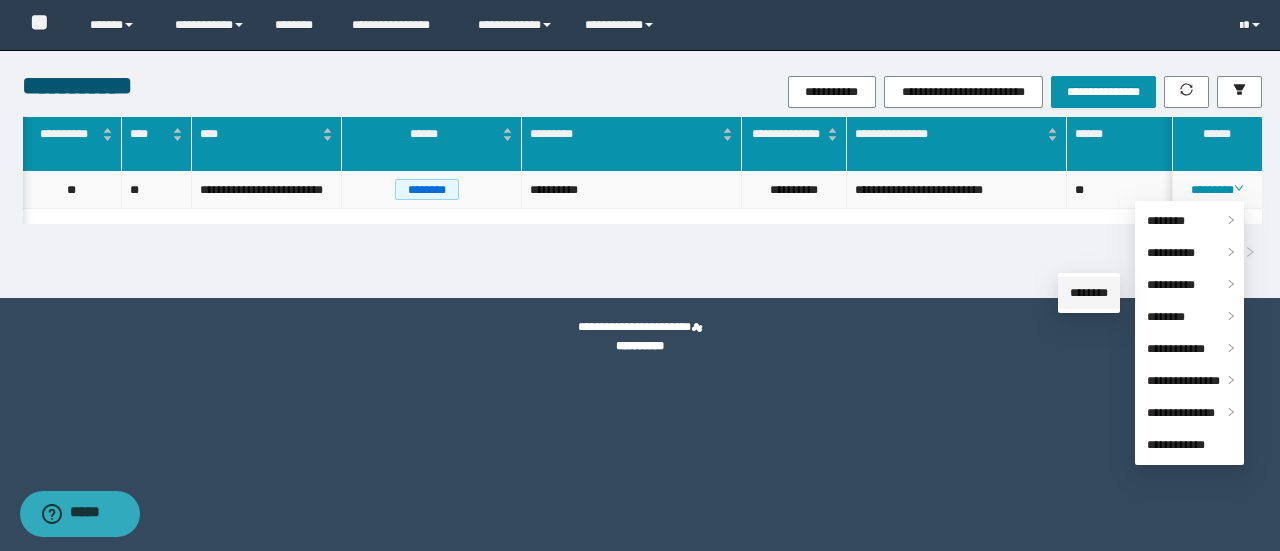 click on "********" at bounding box center [1089, 293] 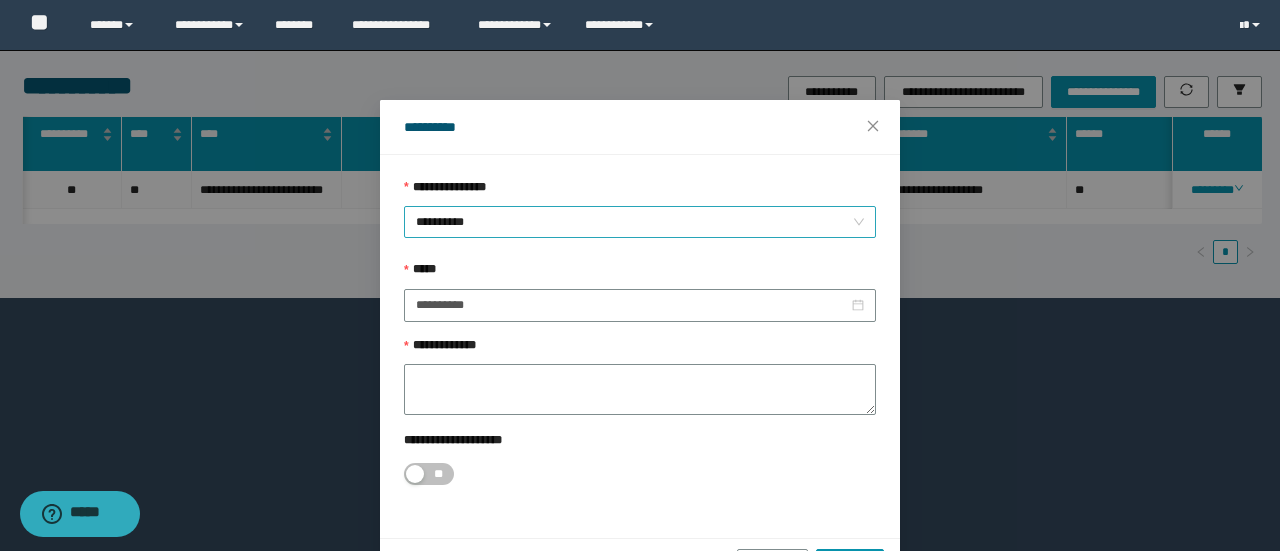 click on "**********" at bounding box center (640, 222) 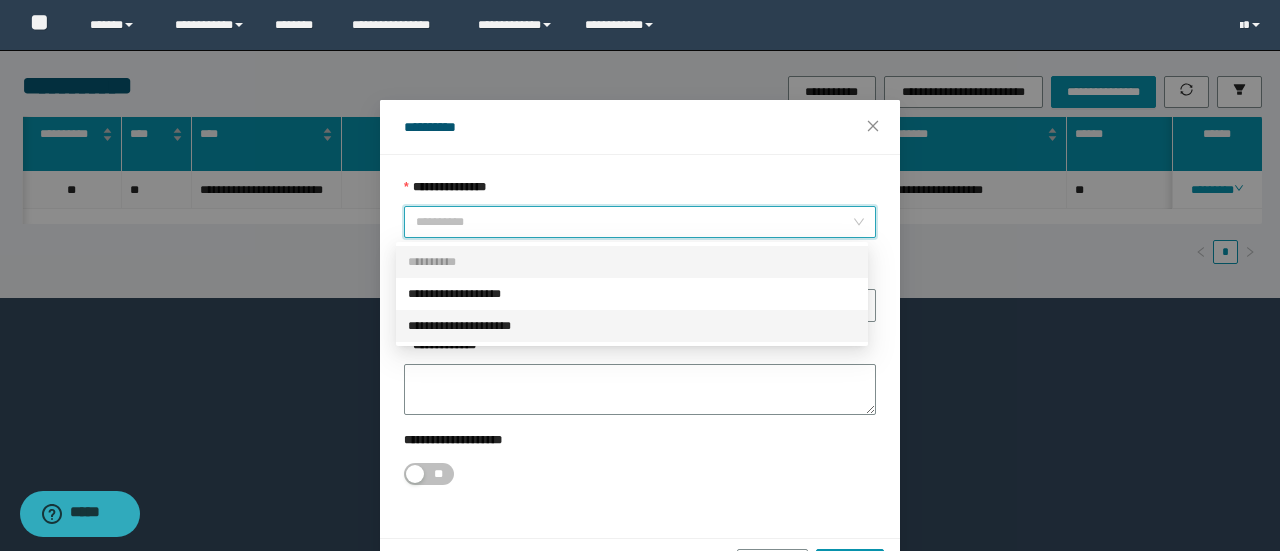 click on "**********" at bounding box center [632, 326] 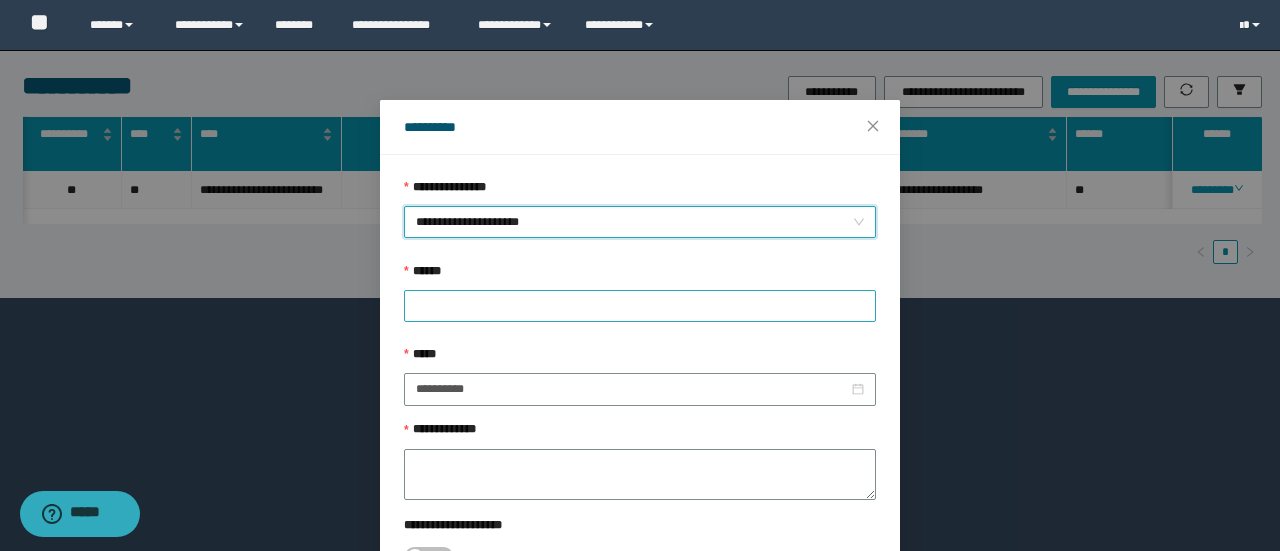 click at bounding box center [640, 306] 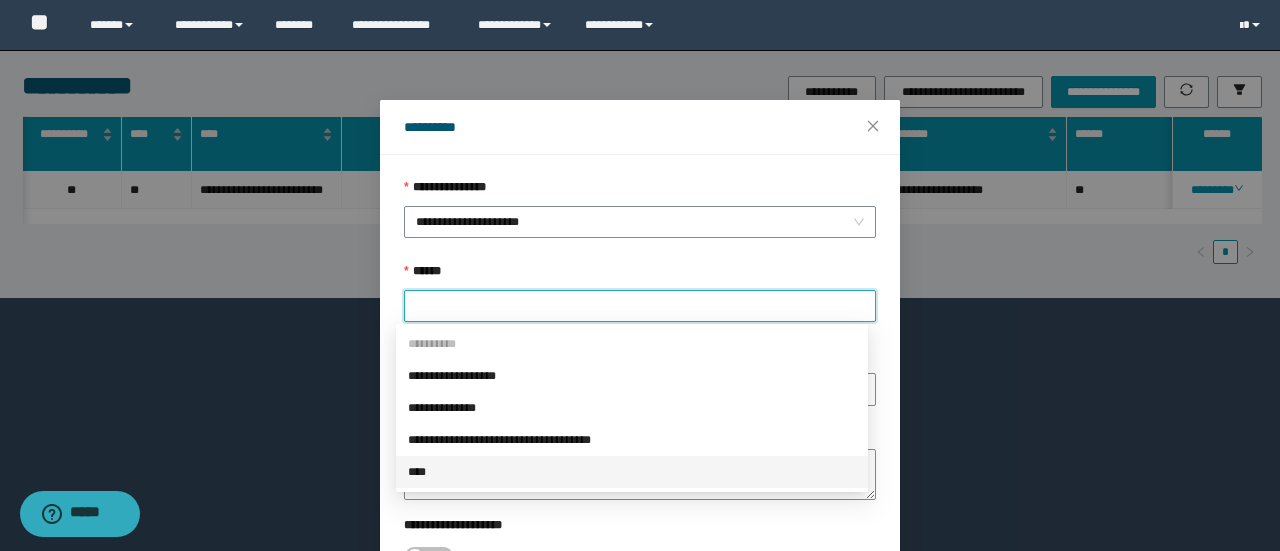 click on "****" at bounding box center (632, 472) 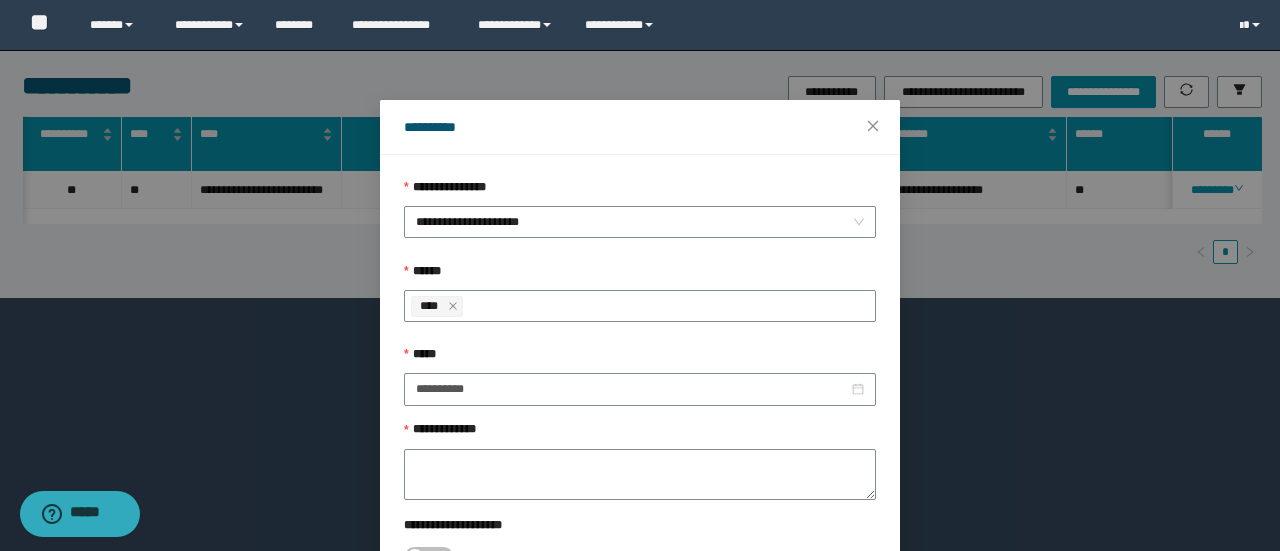 click on "**********" at bounding box center [640, 376] 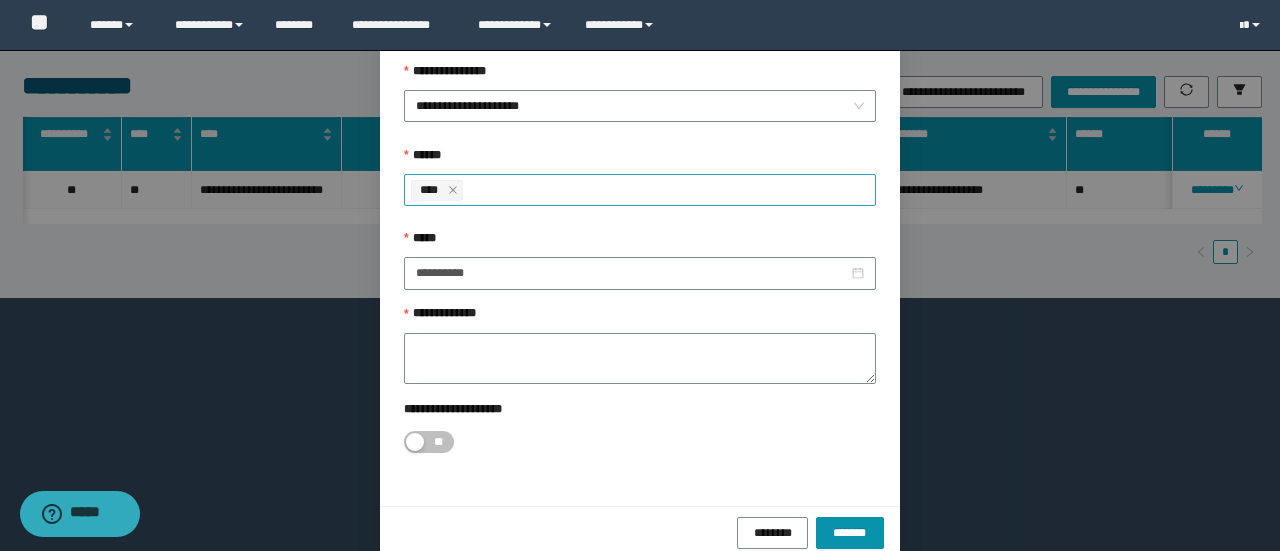scroll, scrollTop: 133, scrollLeft: 0, axis: vertical 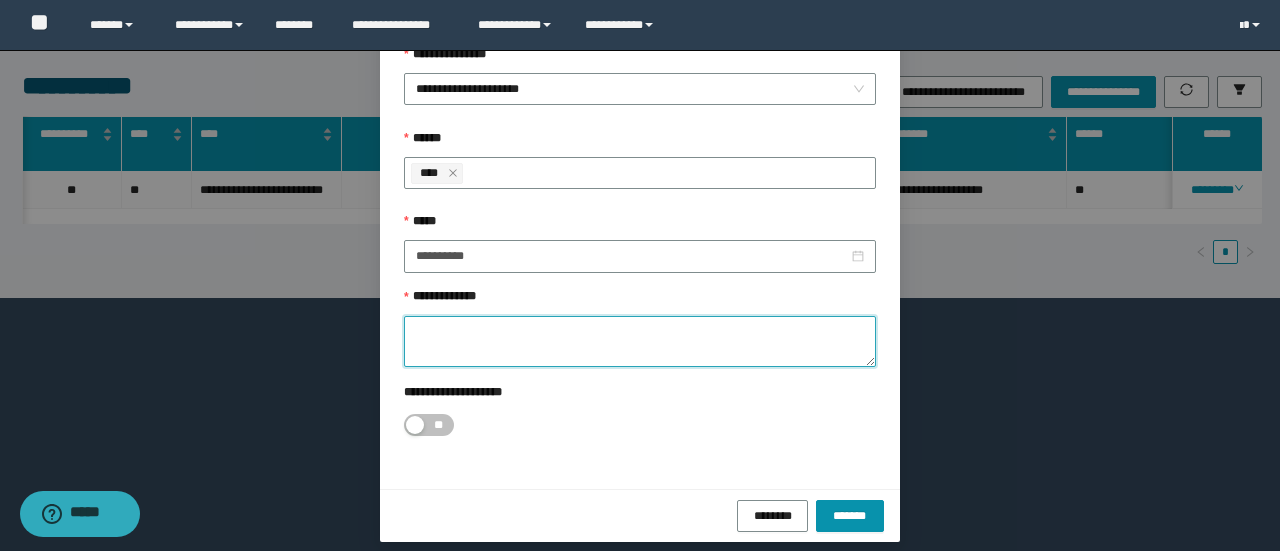 click on "**********" at bounding box center (640, 341) 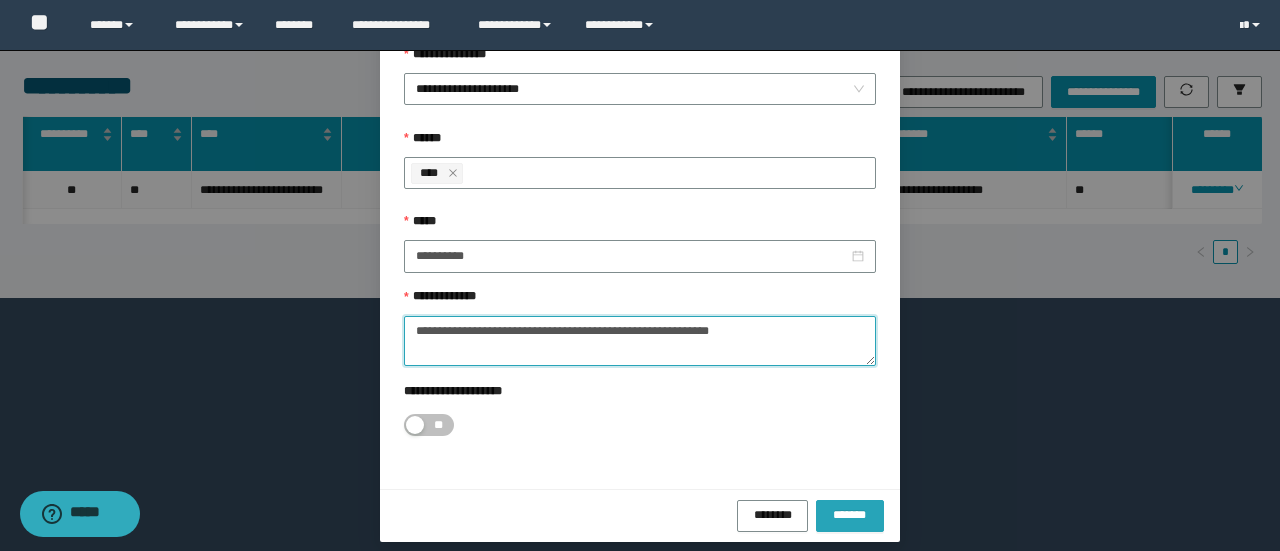 type on "**********" 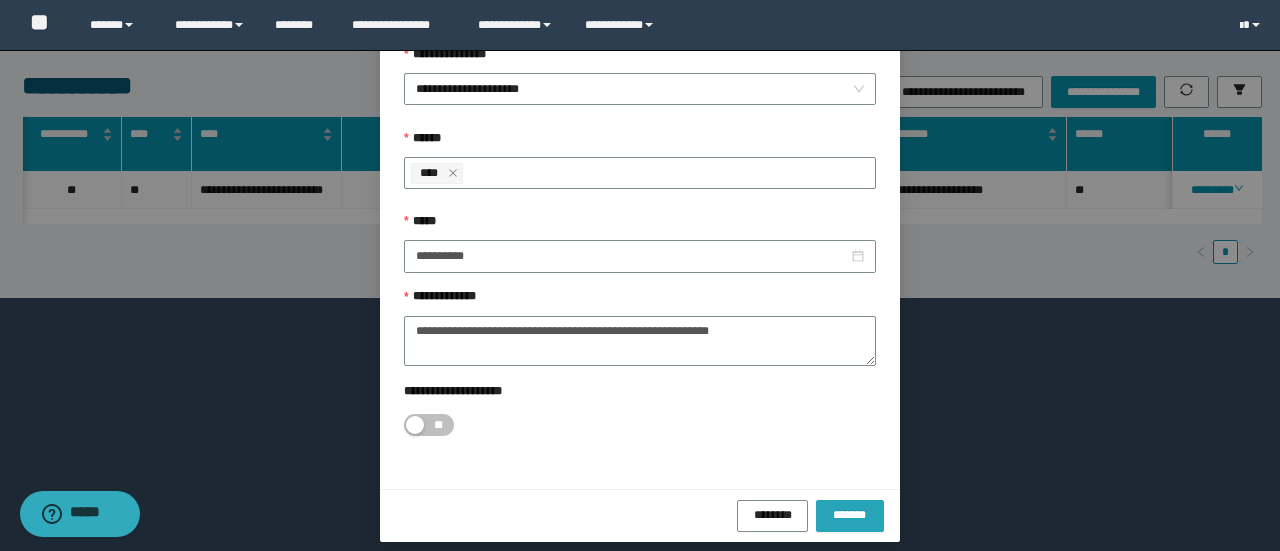 click on "*******" at bounding box center (850, 514) 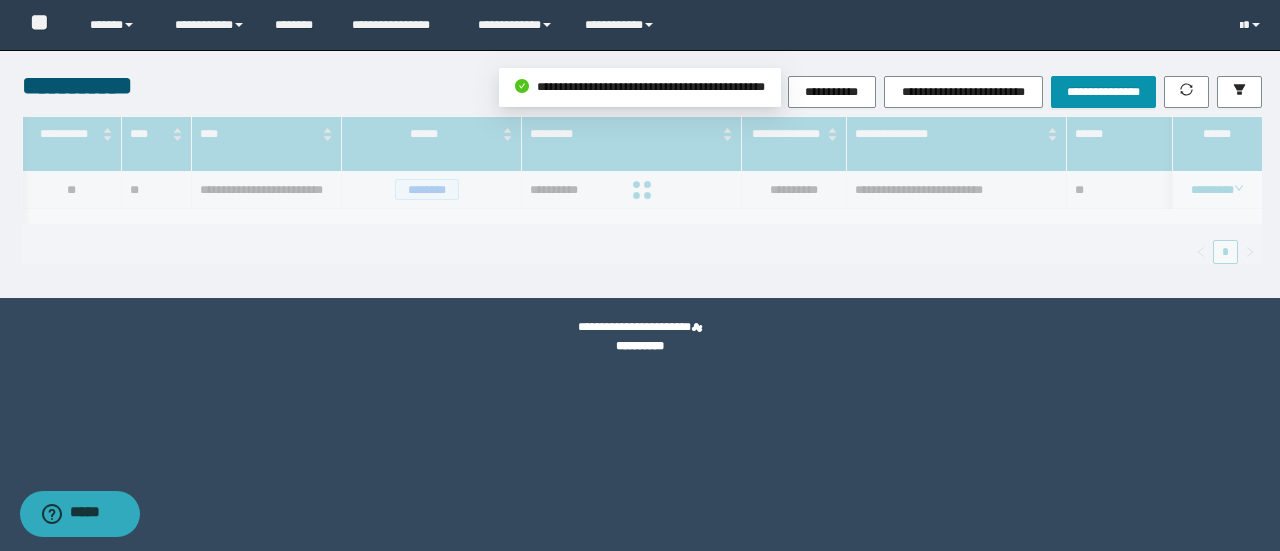 scroll, scrollTop: 0, scrollLeft: 0, axis: both 